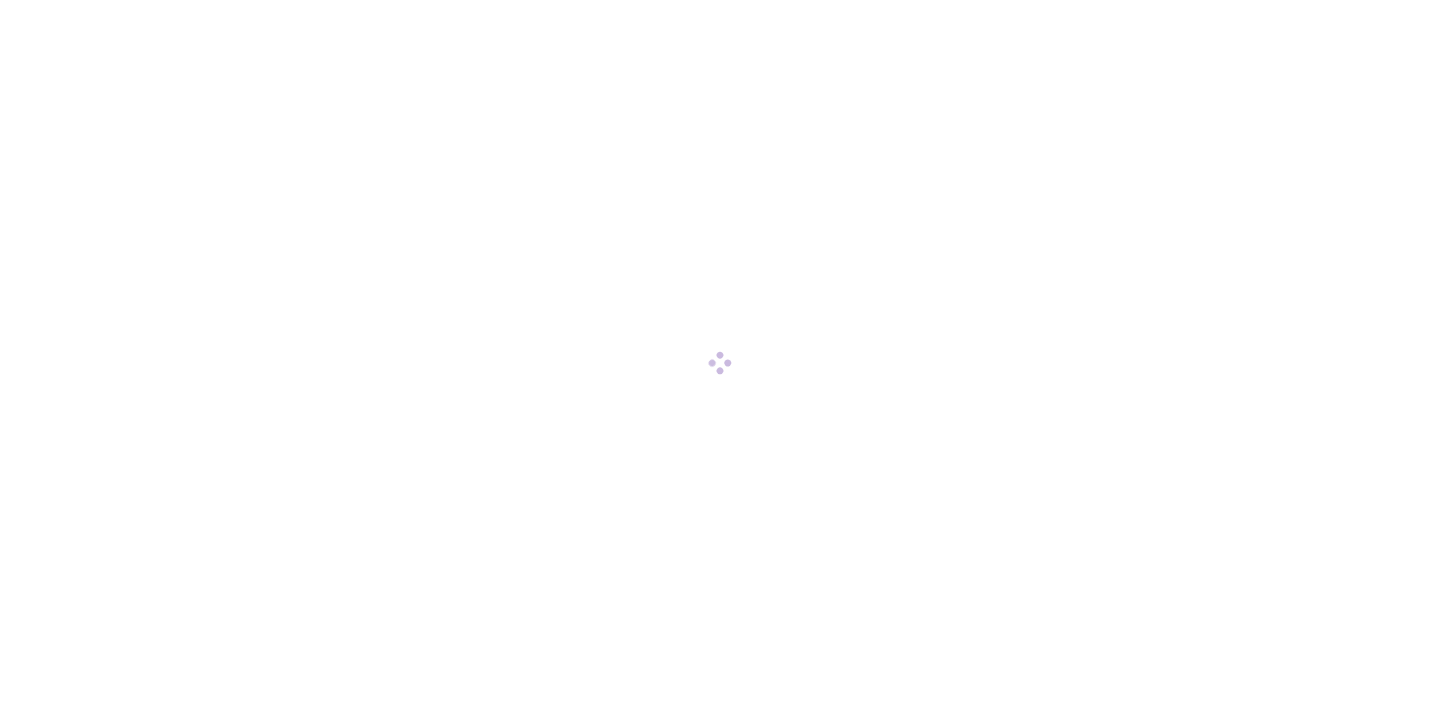 scroll, scrollTop: 0, scrollLeft: 0, axis: both 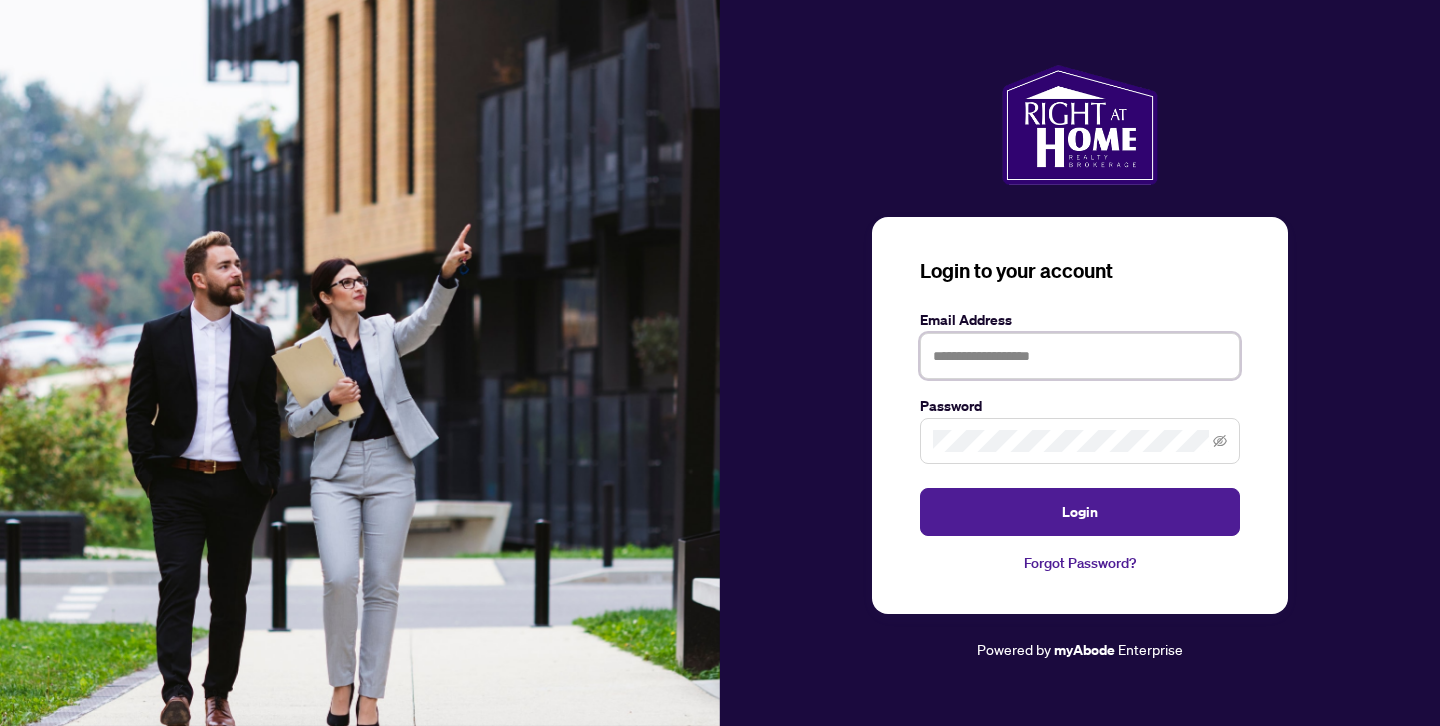 click at bounding box center (1080, 356) 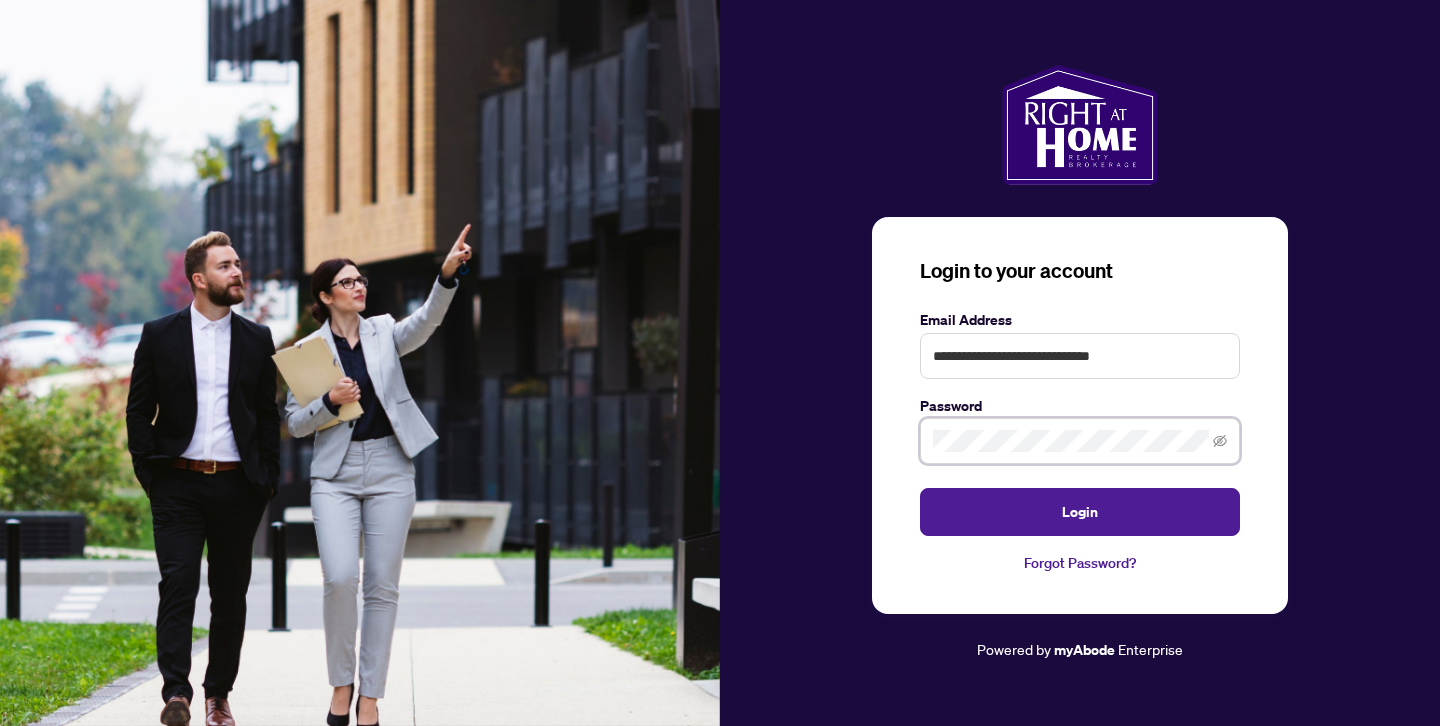 click on "Login" at bounding box center (1080, 512) 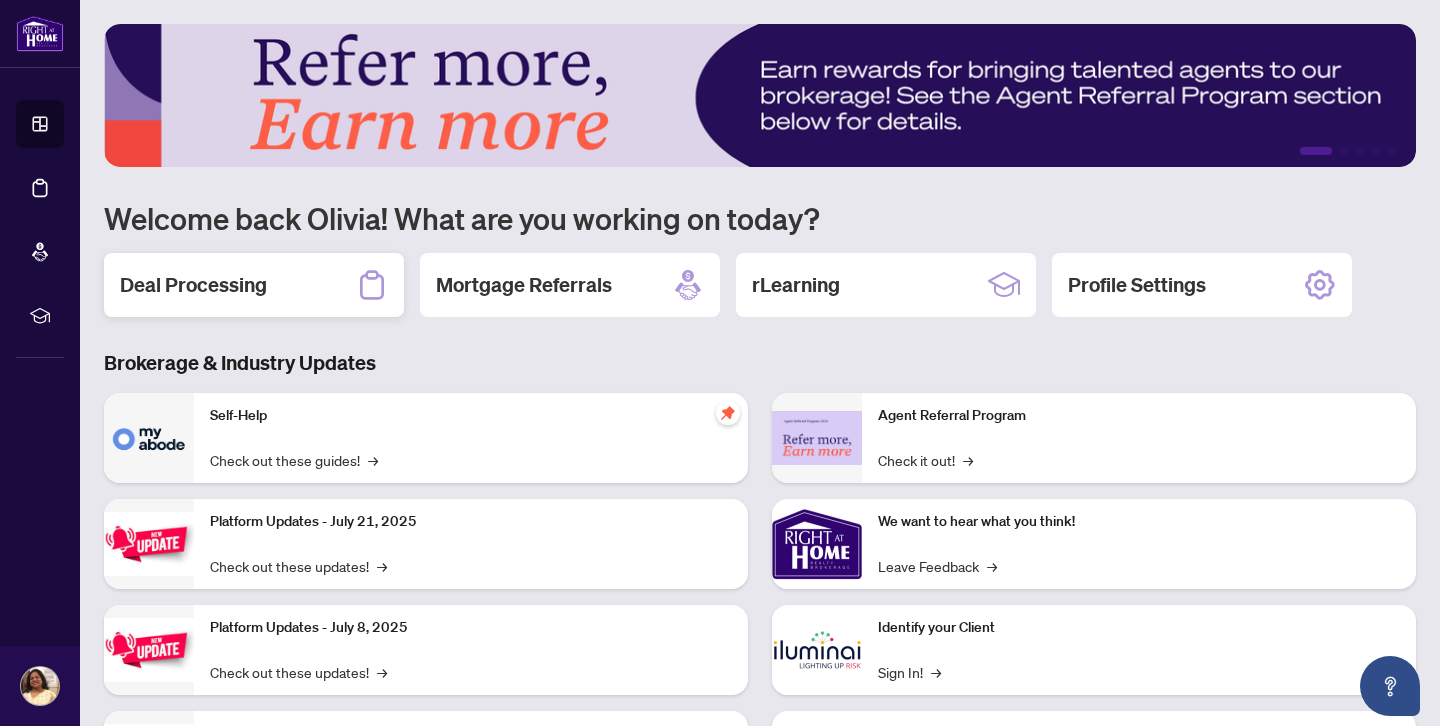 click on "Deal Processing" at bounding box center [193, 285] 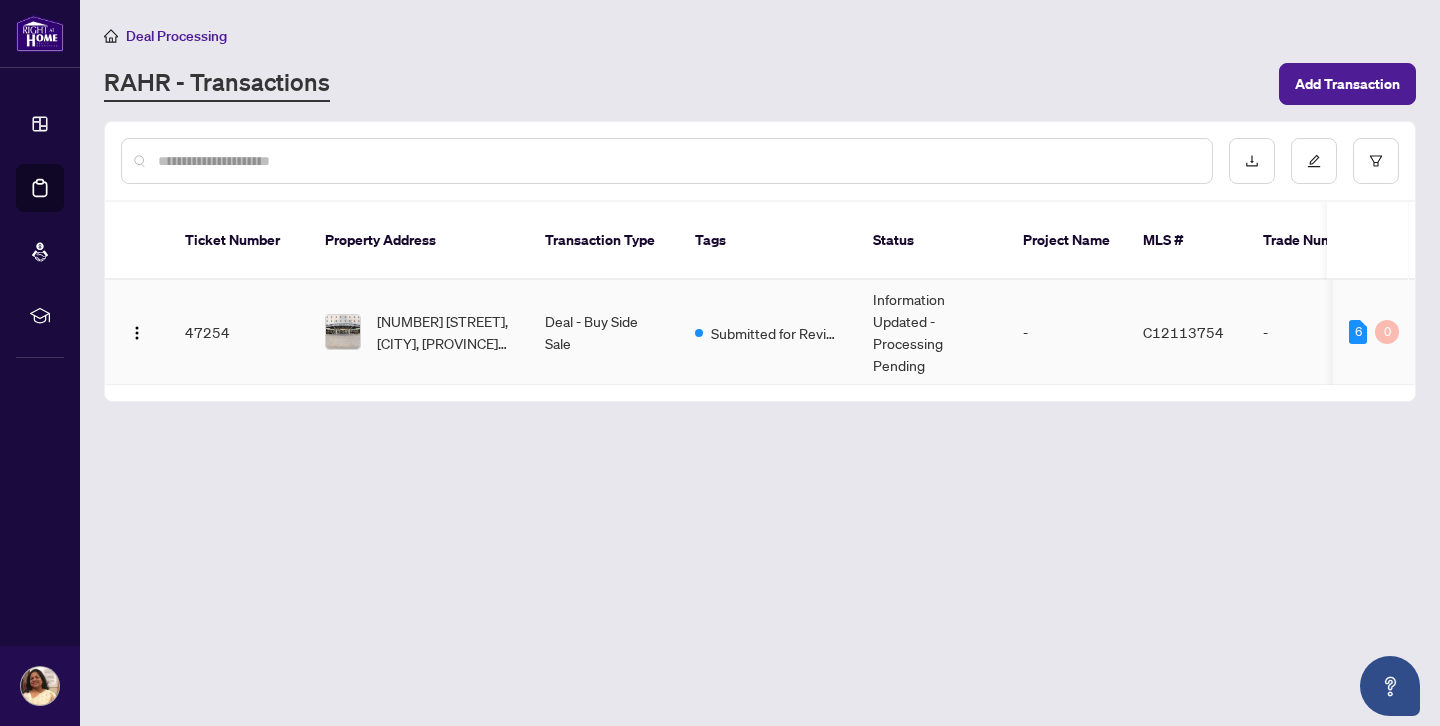 click on "47254" at bounding box center (239, 332) 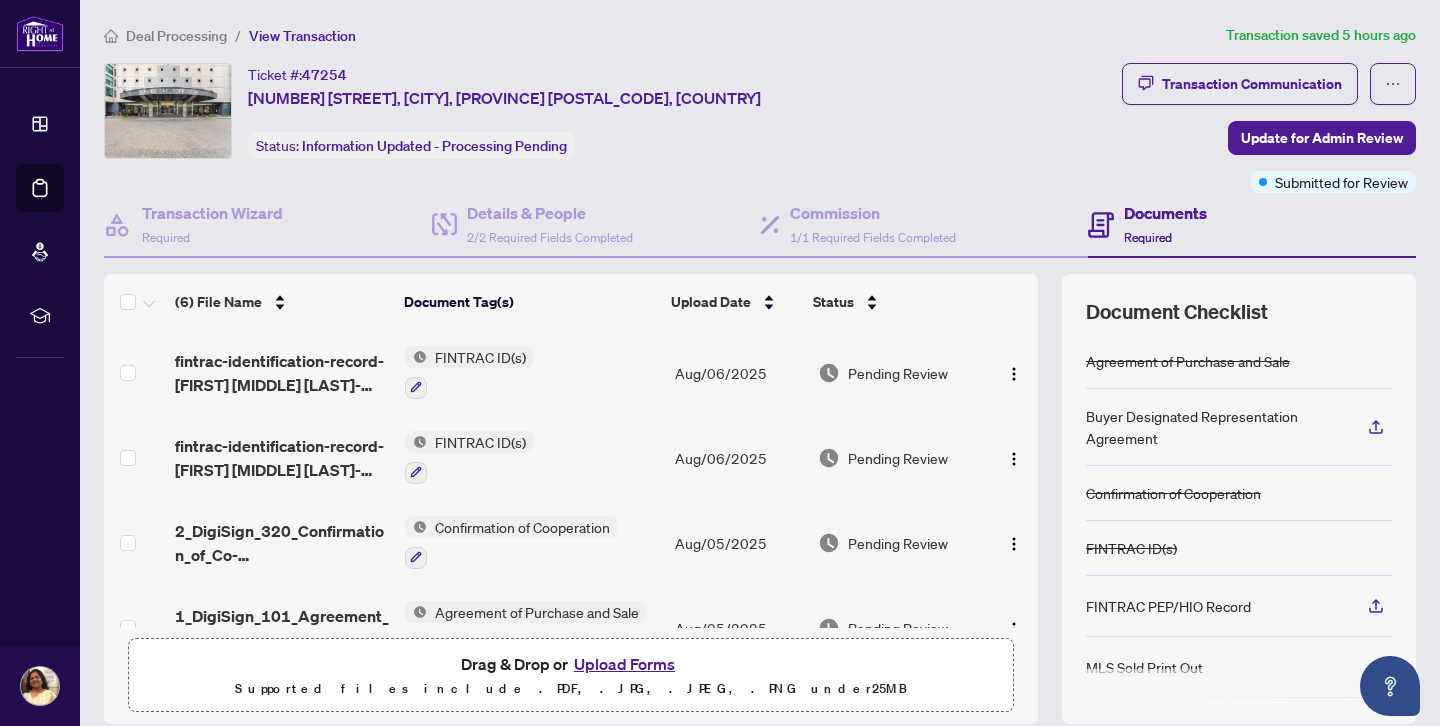 scroll, scrollTop: 216, scrollLeft: 0, axis: vertical 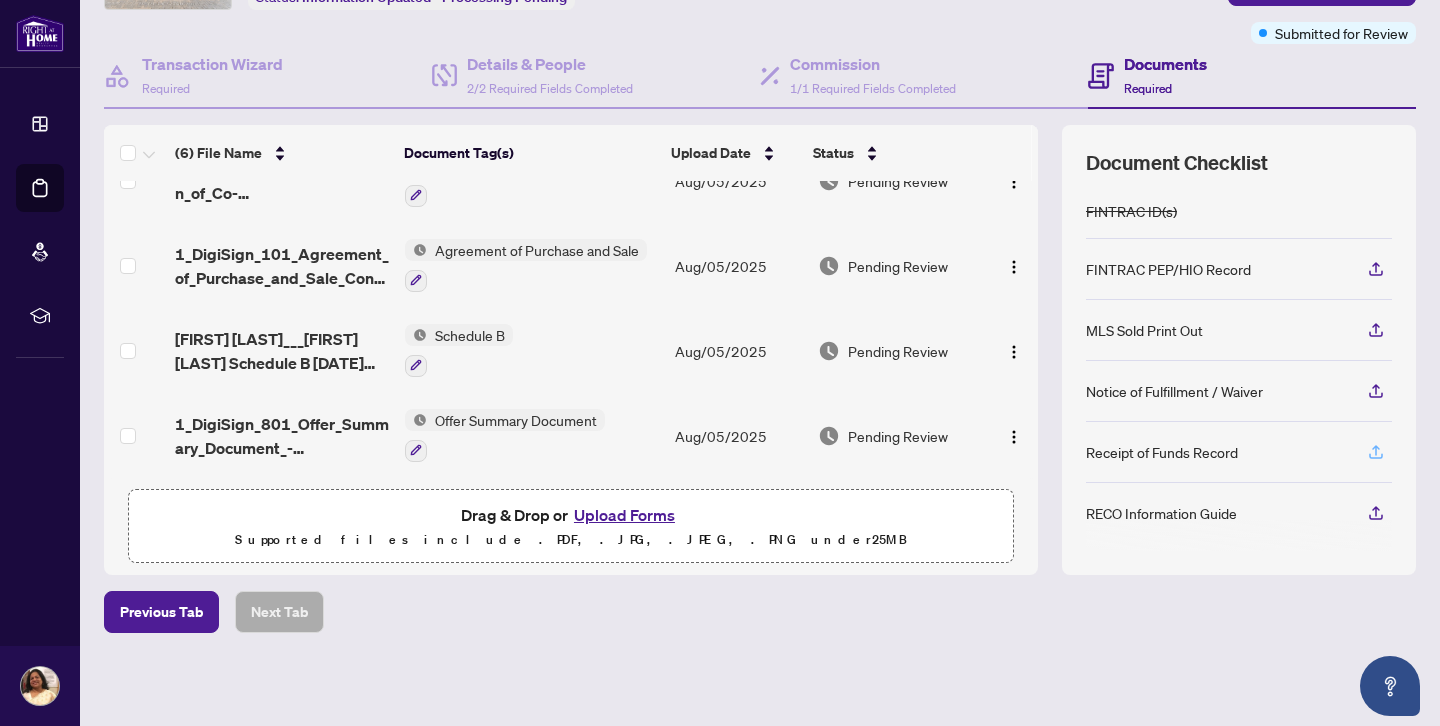 click 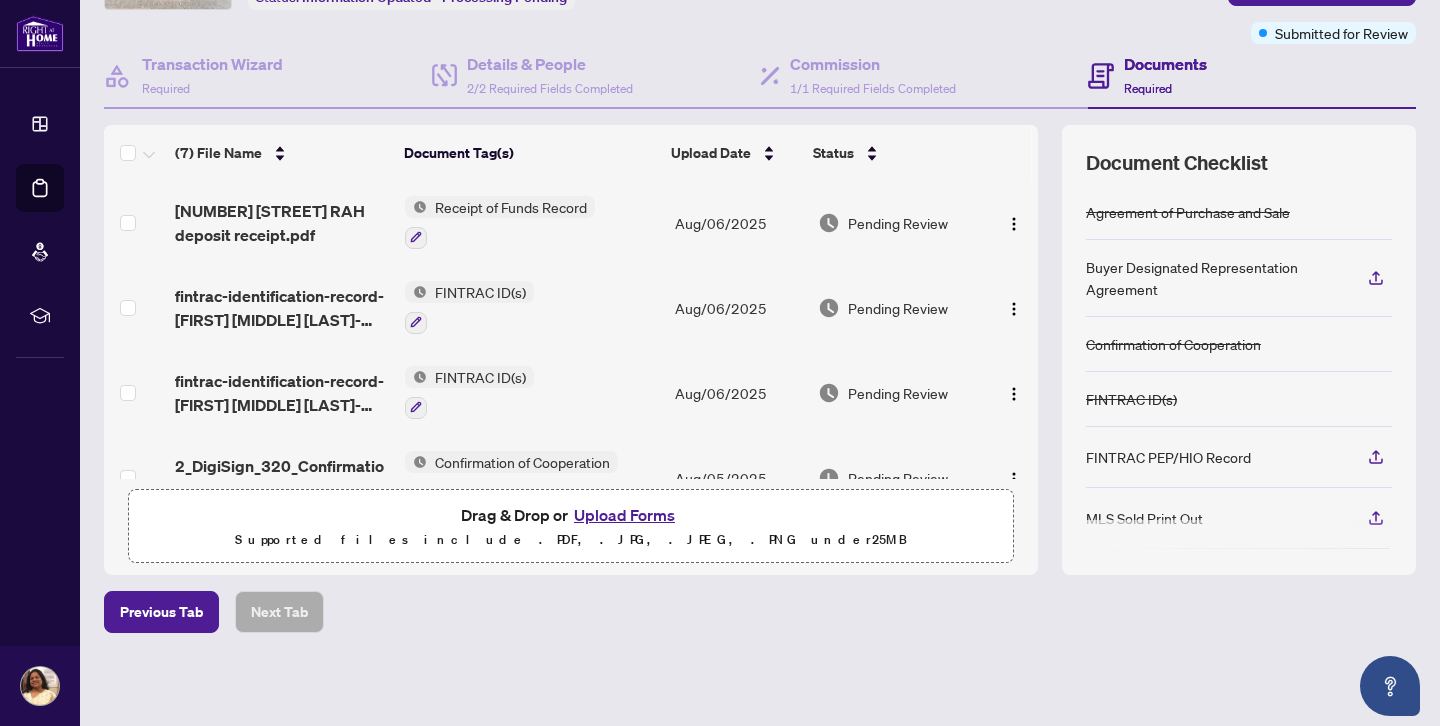 scroll, scrollTop: 0, scrollLeft: 0, axis: both 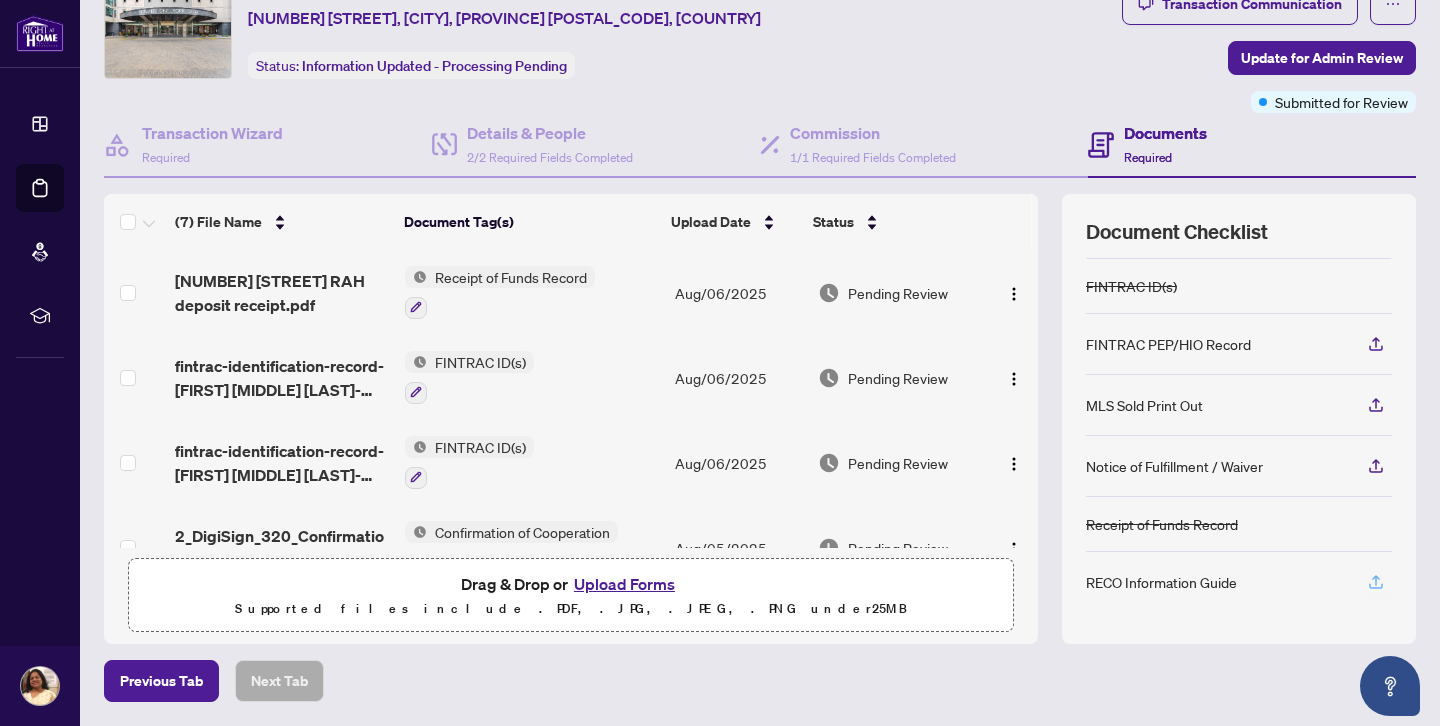 click 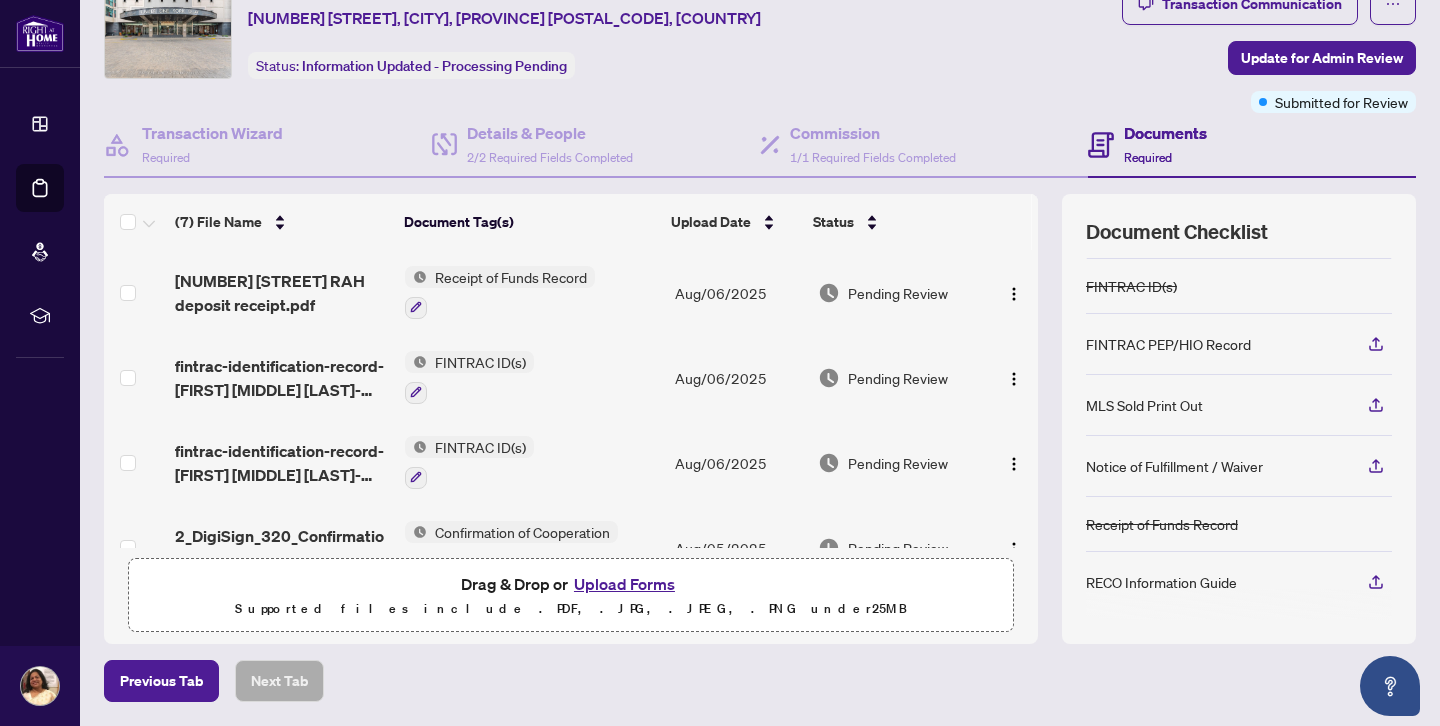 click on "RECO Information Guide" at bounding box center [1161, 582] 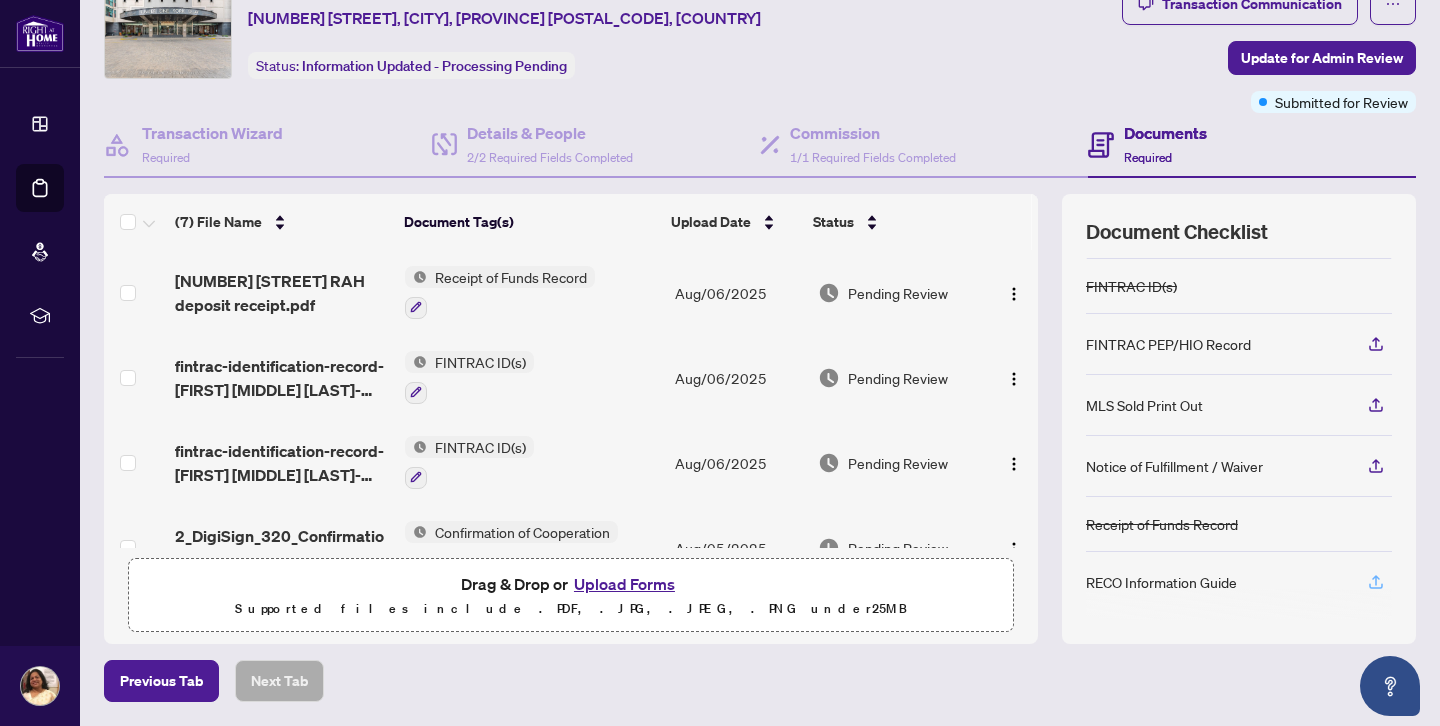 click 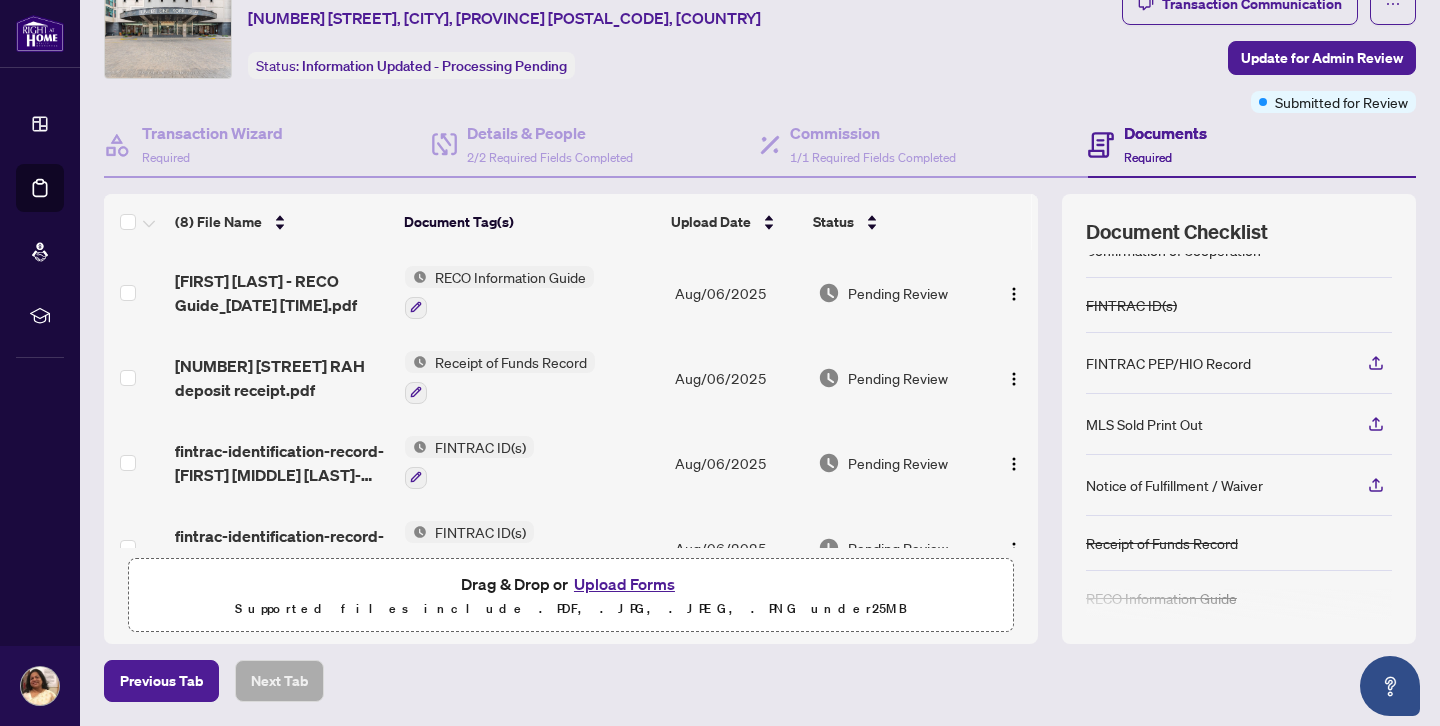 scroll, scrollTop: 176, scrollLeft: 0, axis: vertical 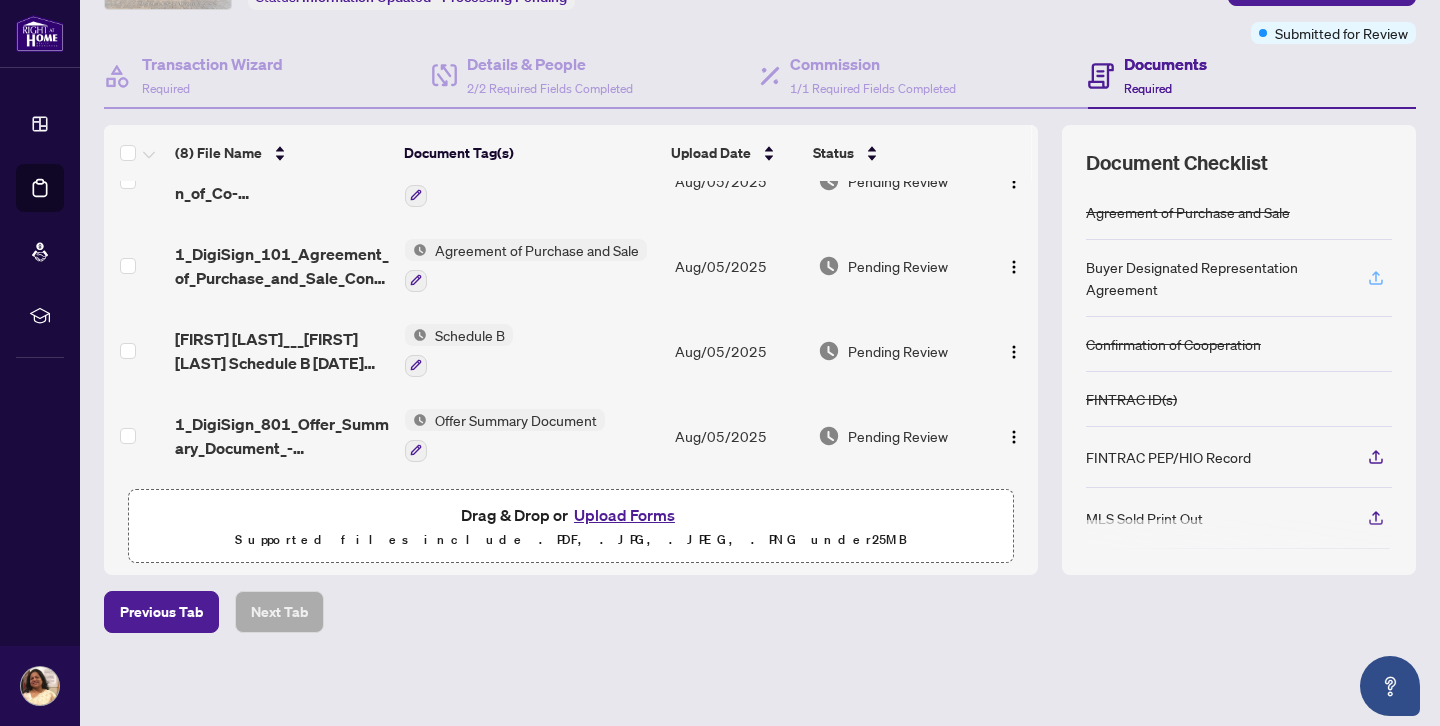 click 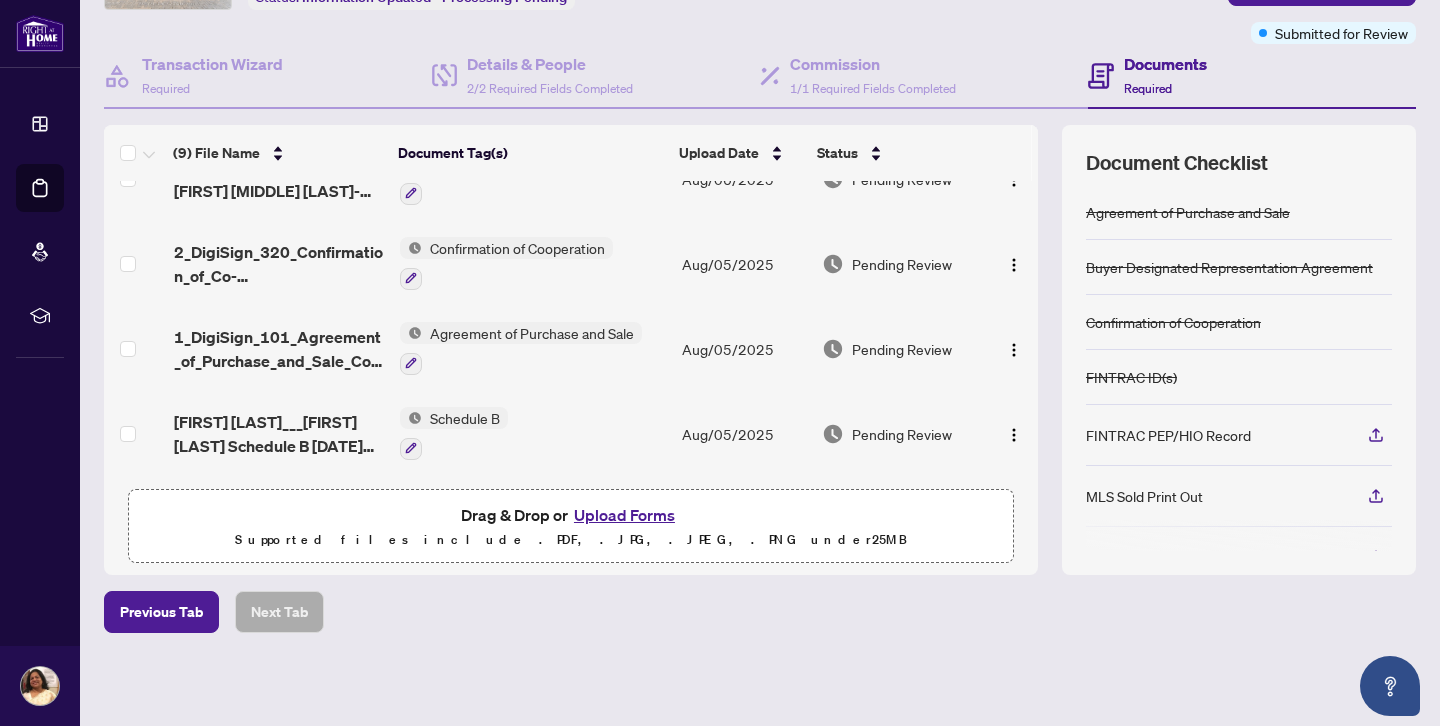 click on "Upload Forms" at bounding box center [624, 515] 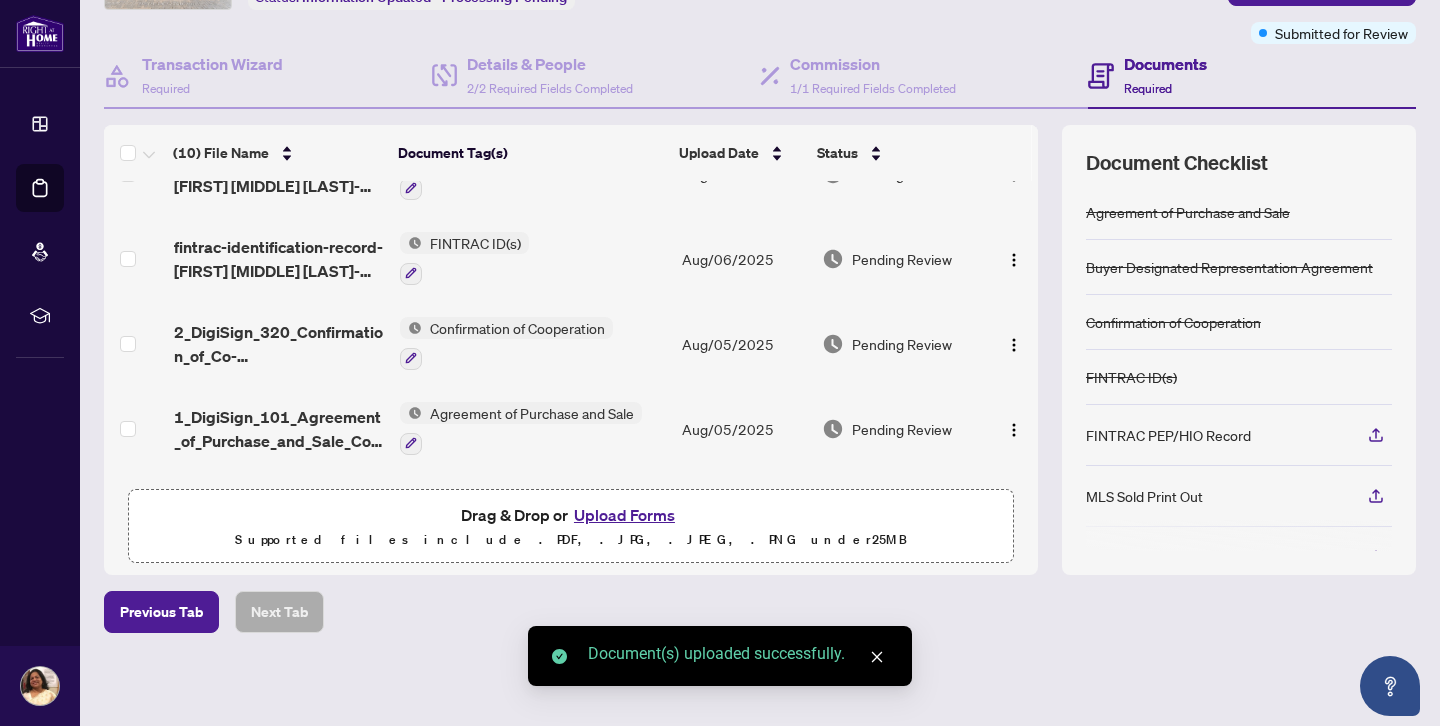 scroll, scrollTop: 0, scrollLeft: 0, axis: both 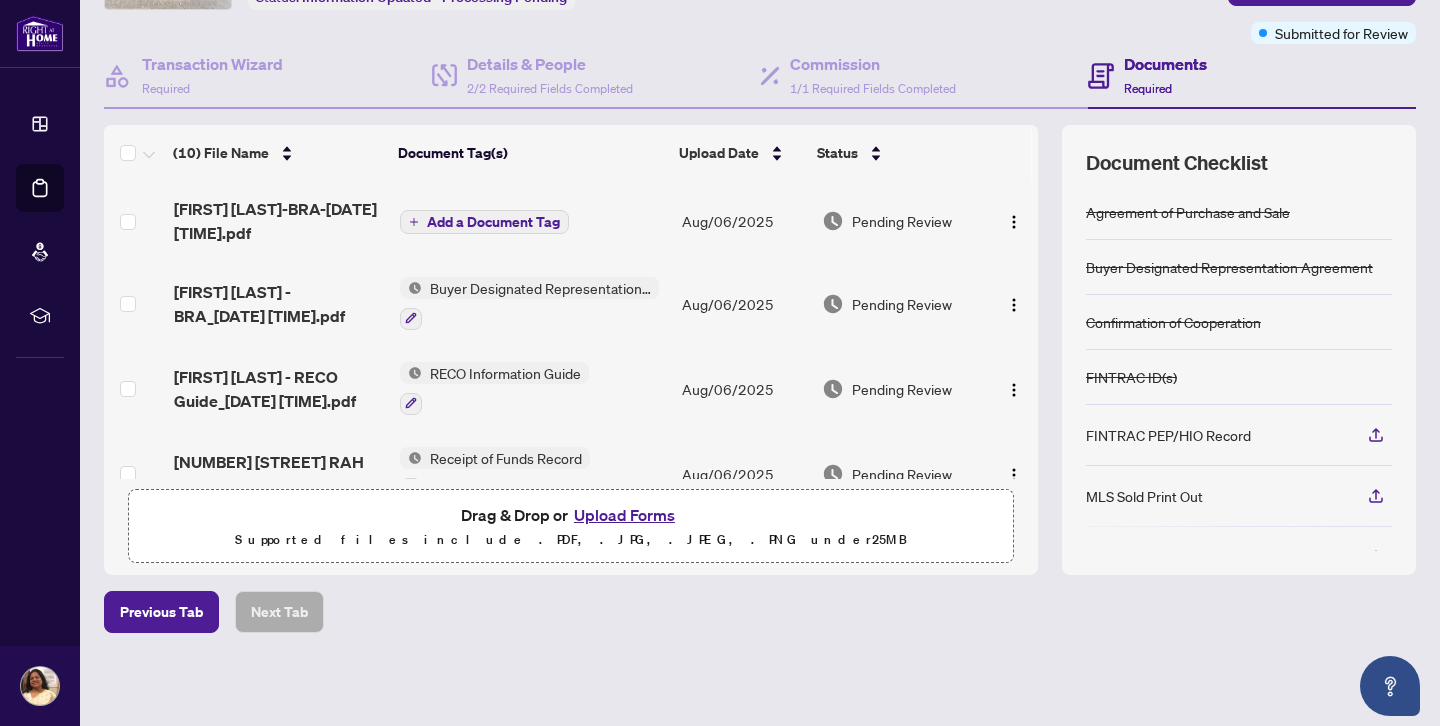 click on "Add a Document Tag" at bounding box center (493, 222) 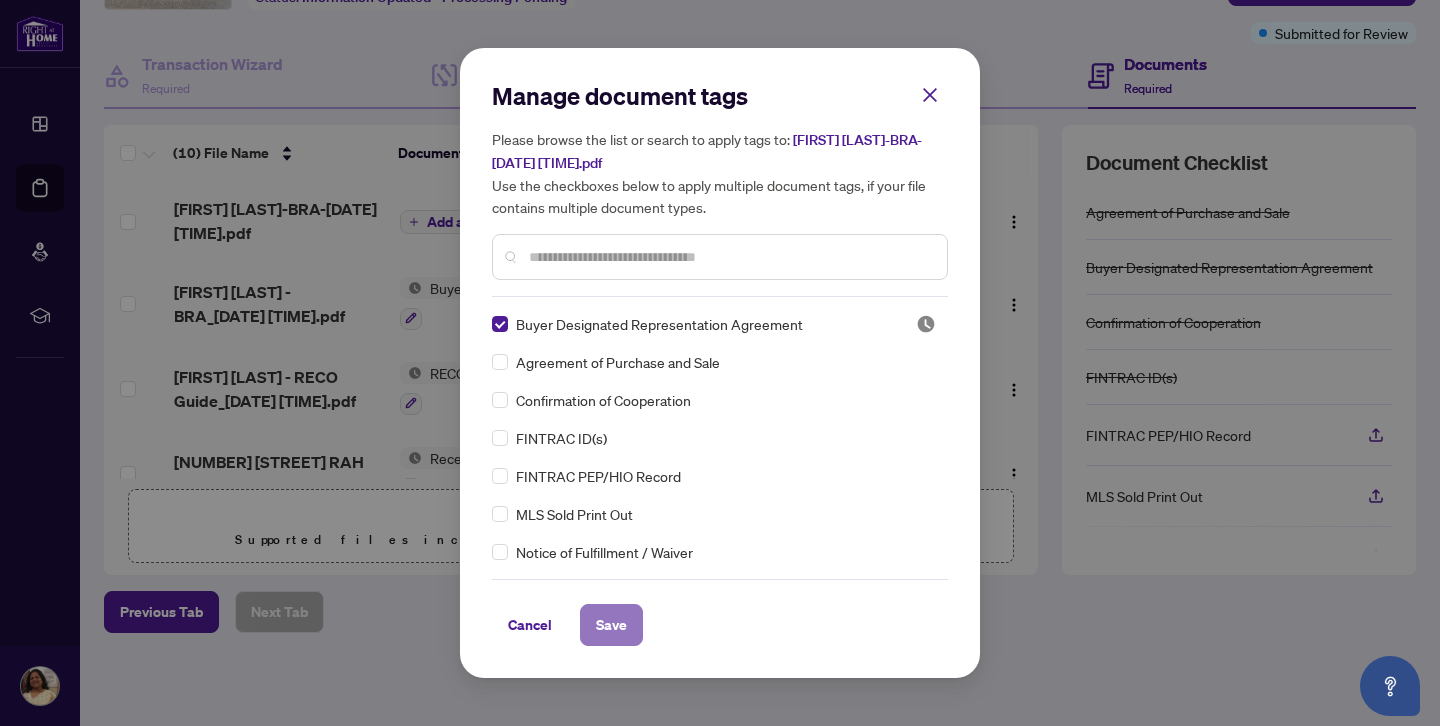 click on "Save" at bounding box center (611, 625) 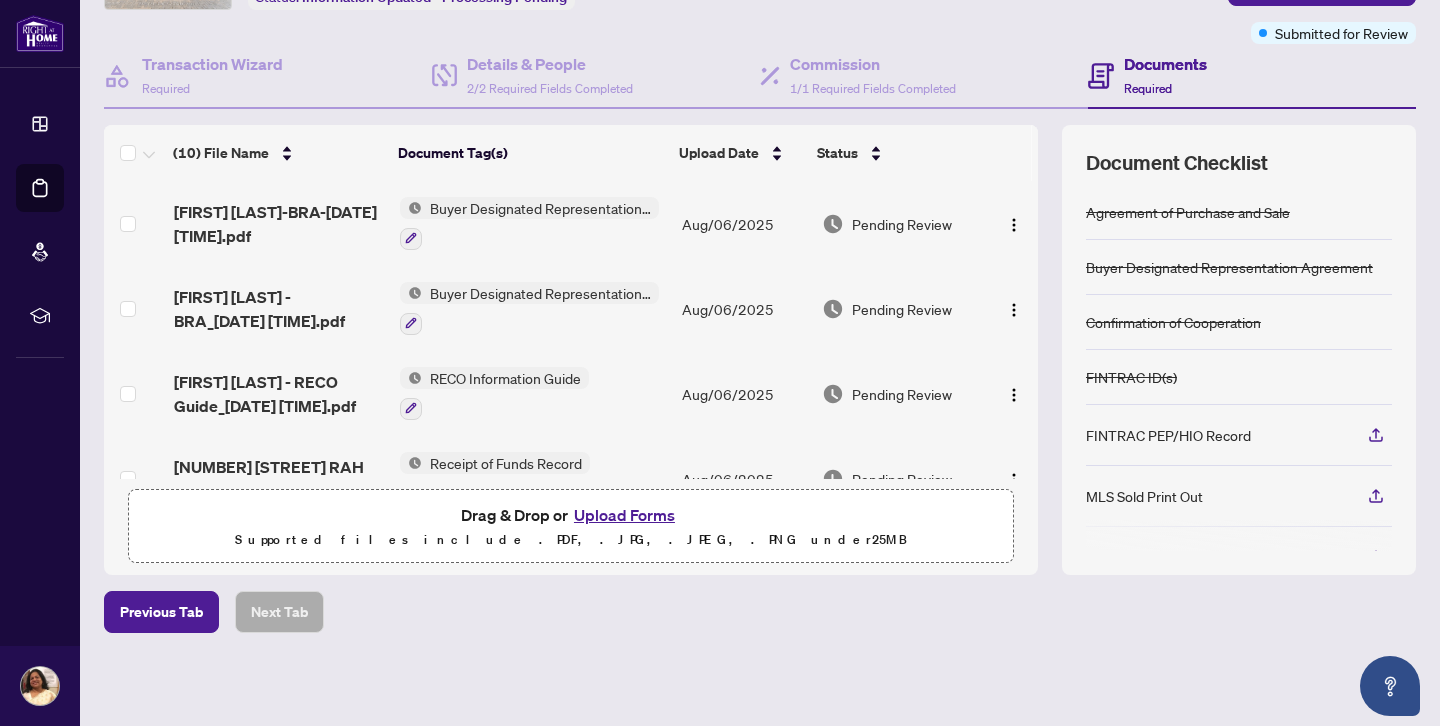 scroll, scrollTop: 154, scrollLeft: 0, axis: vertical 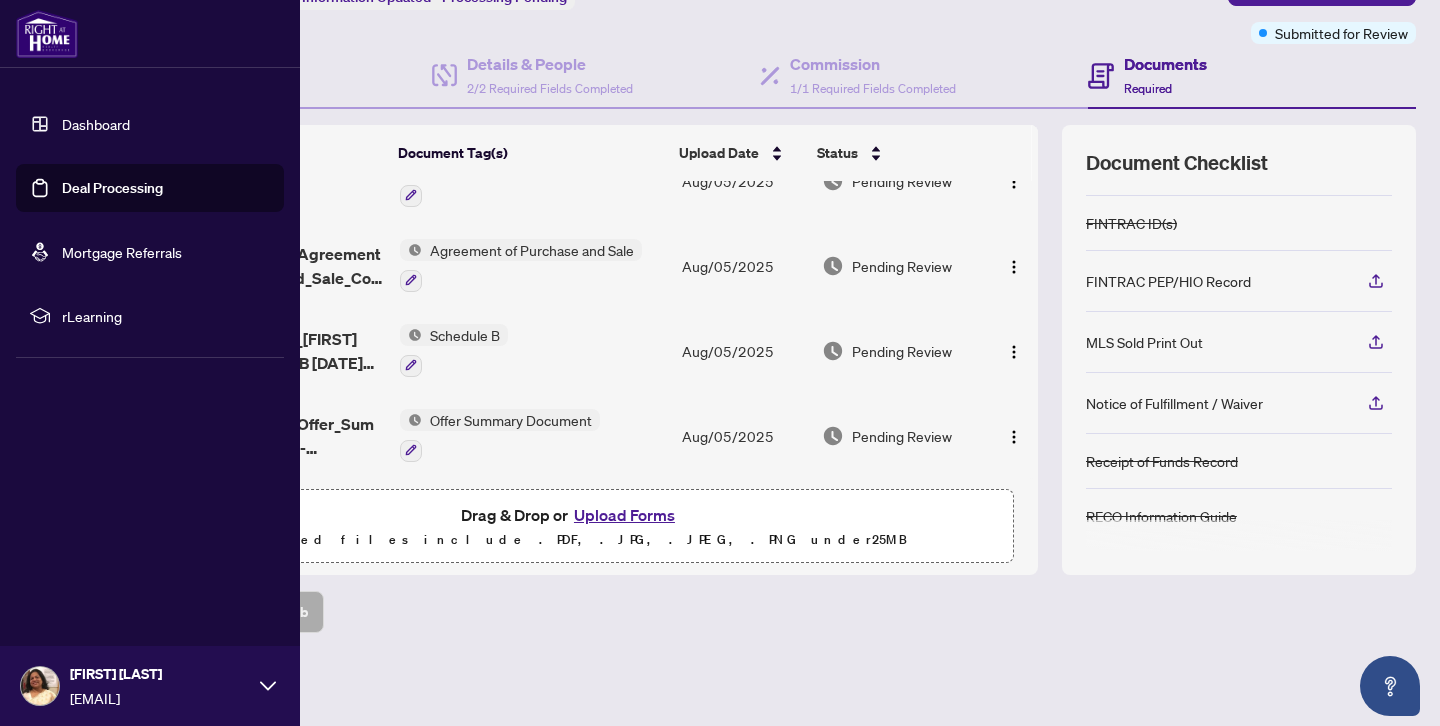 click at bounding box center [40, 686] 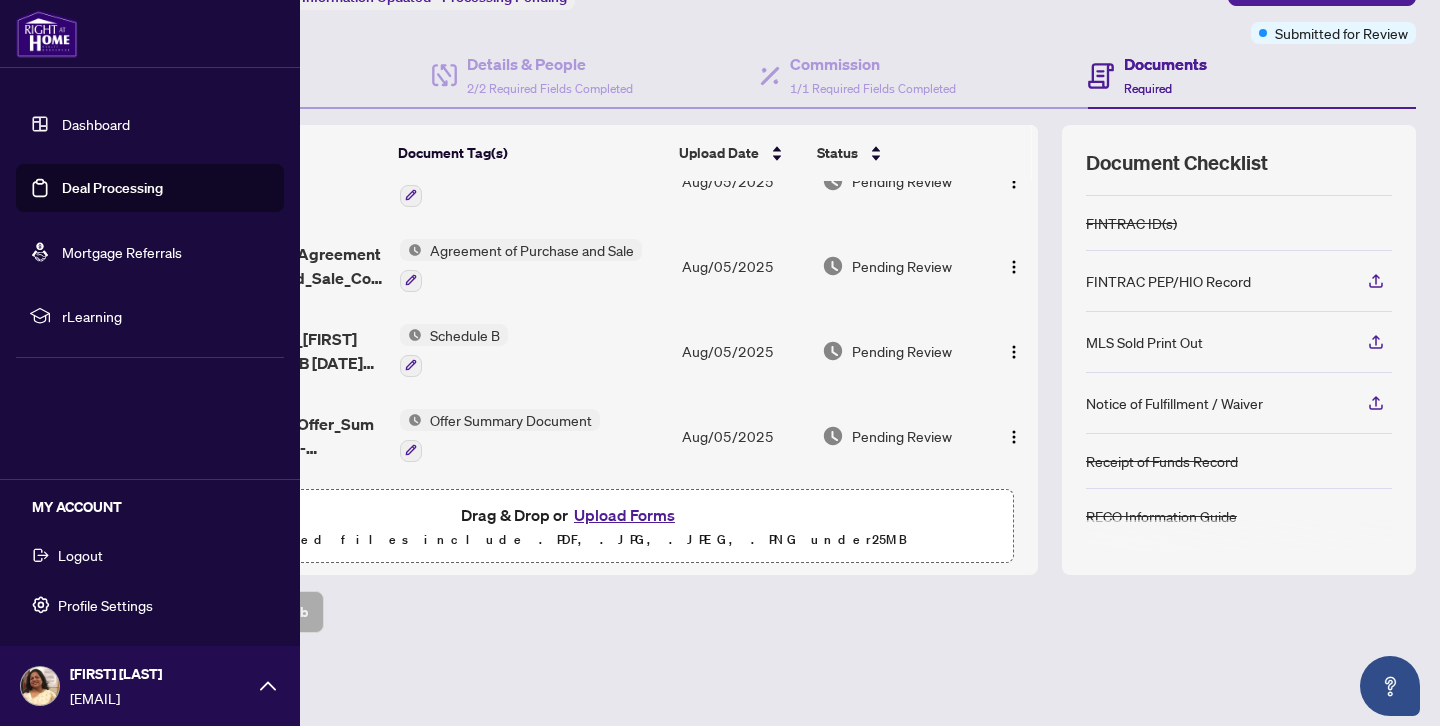 click on "Profile Settings" at bounding box center [105, 605] 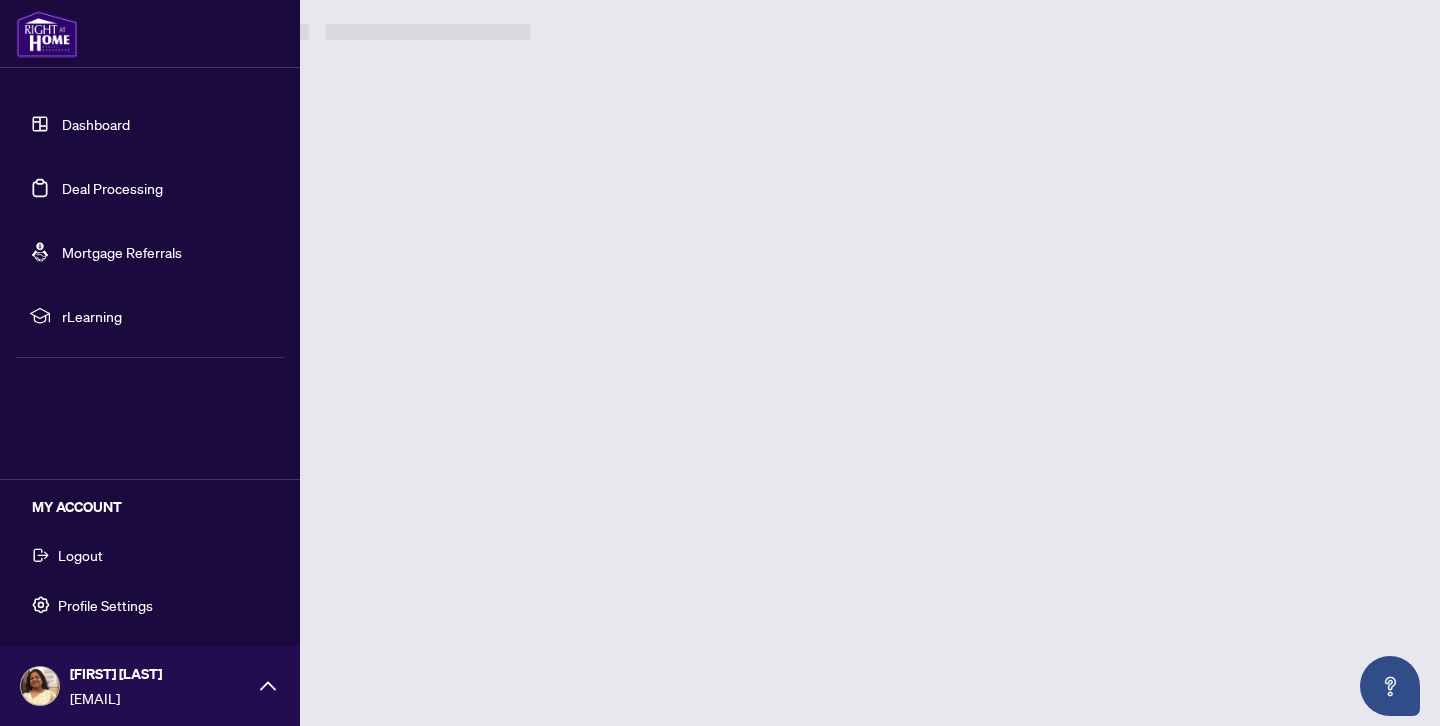 scroll, scrollTop: 0, scrollLeft: 0, axis: both 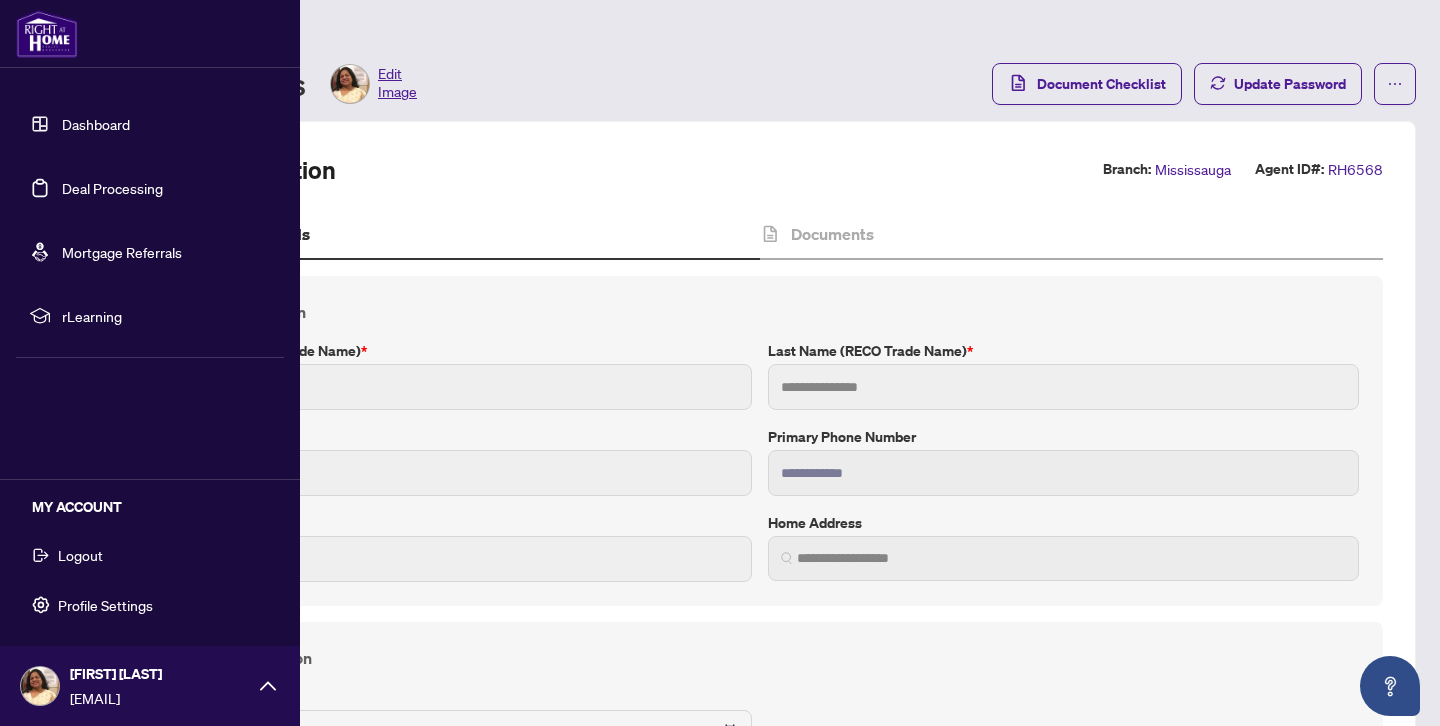 type on "******" 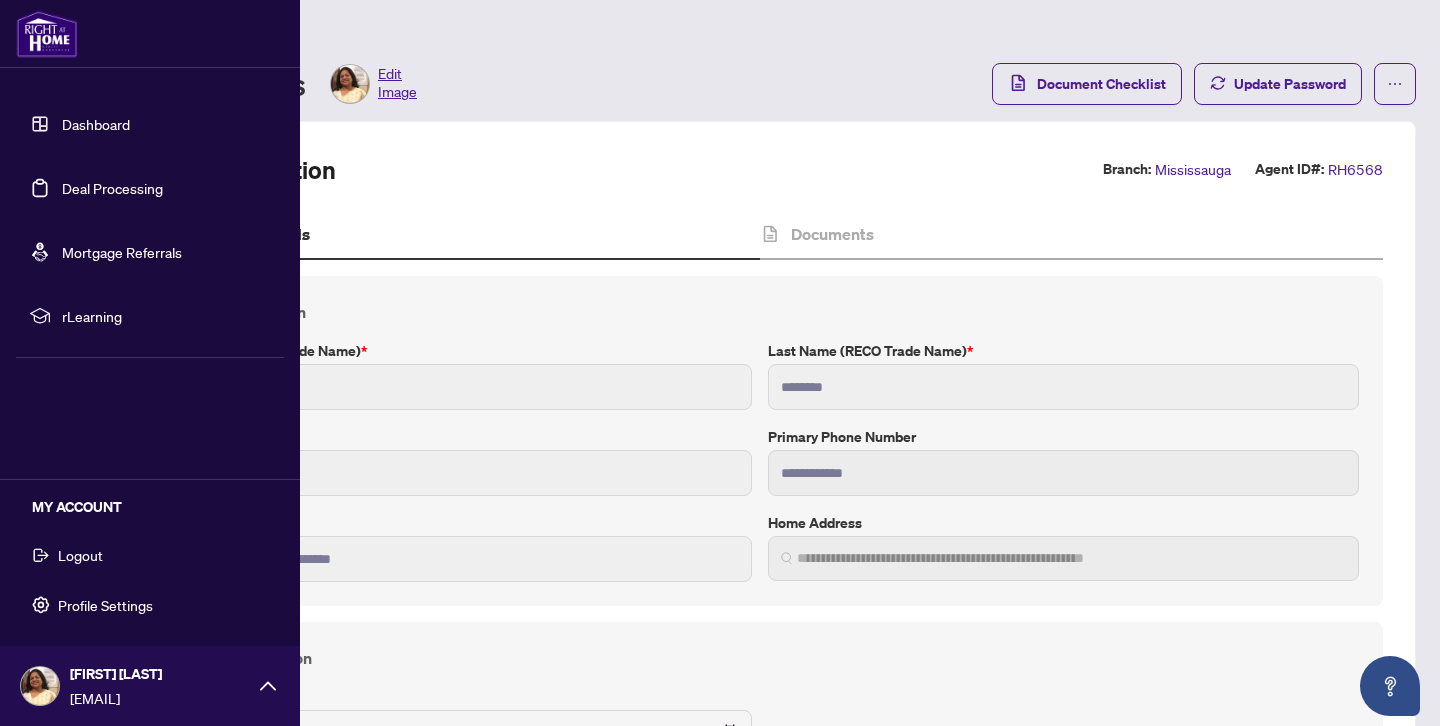 type on "**********" 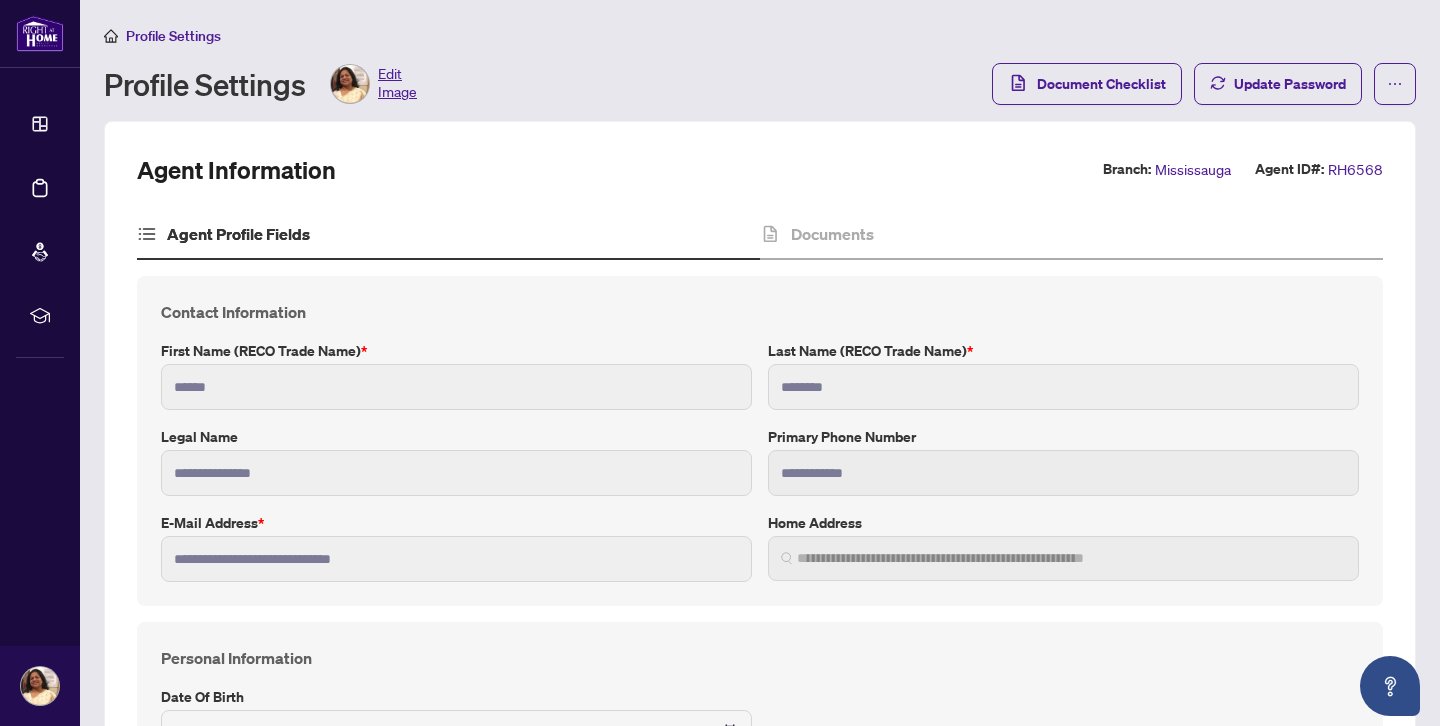 click on "Edit    Image" at bounding box center [397, 84] 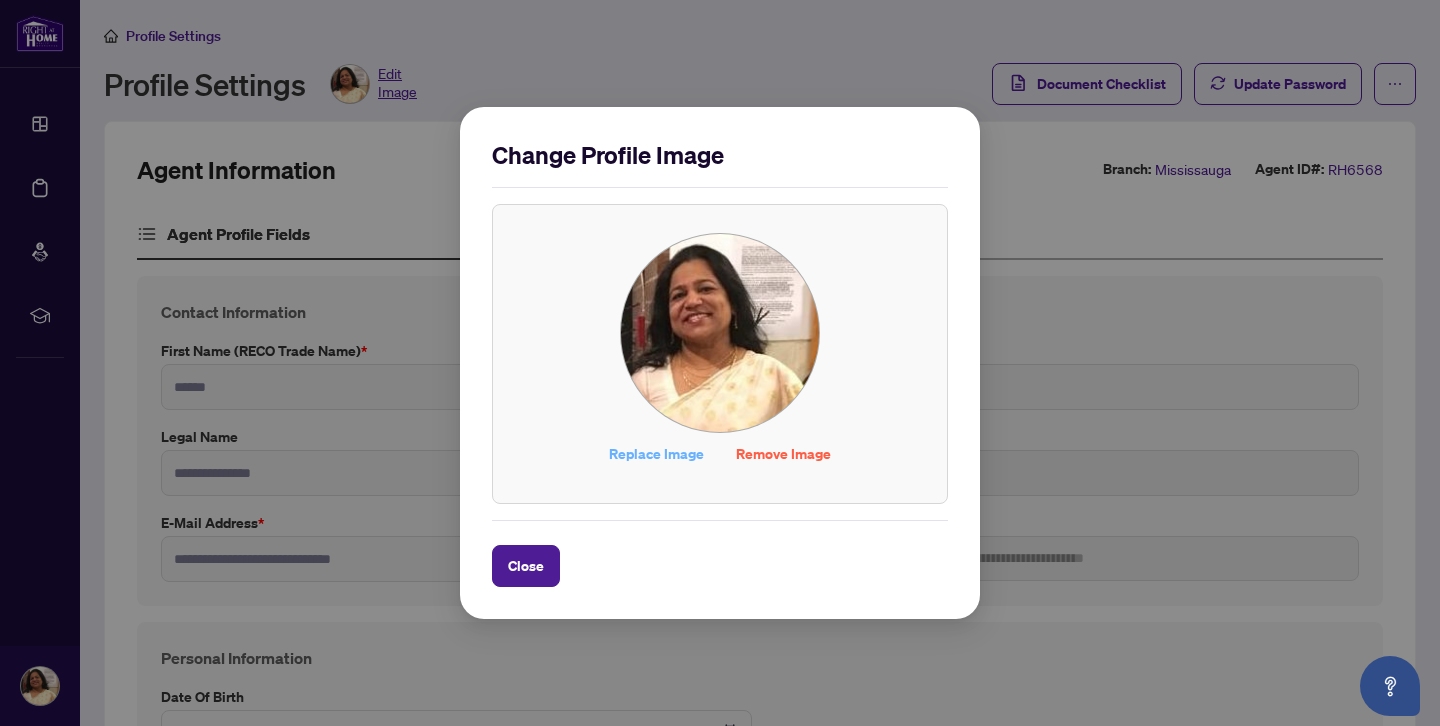 click on "Replace Image" at bounding box center [656, 454] 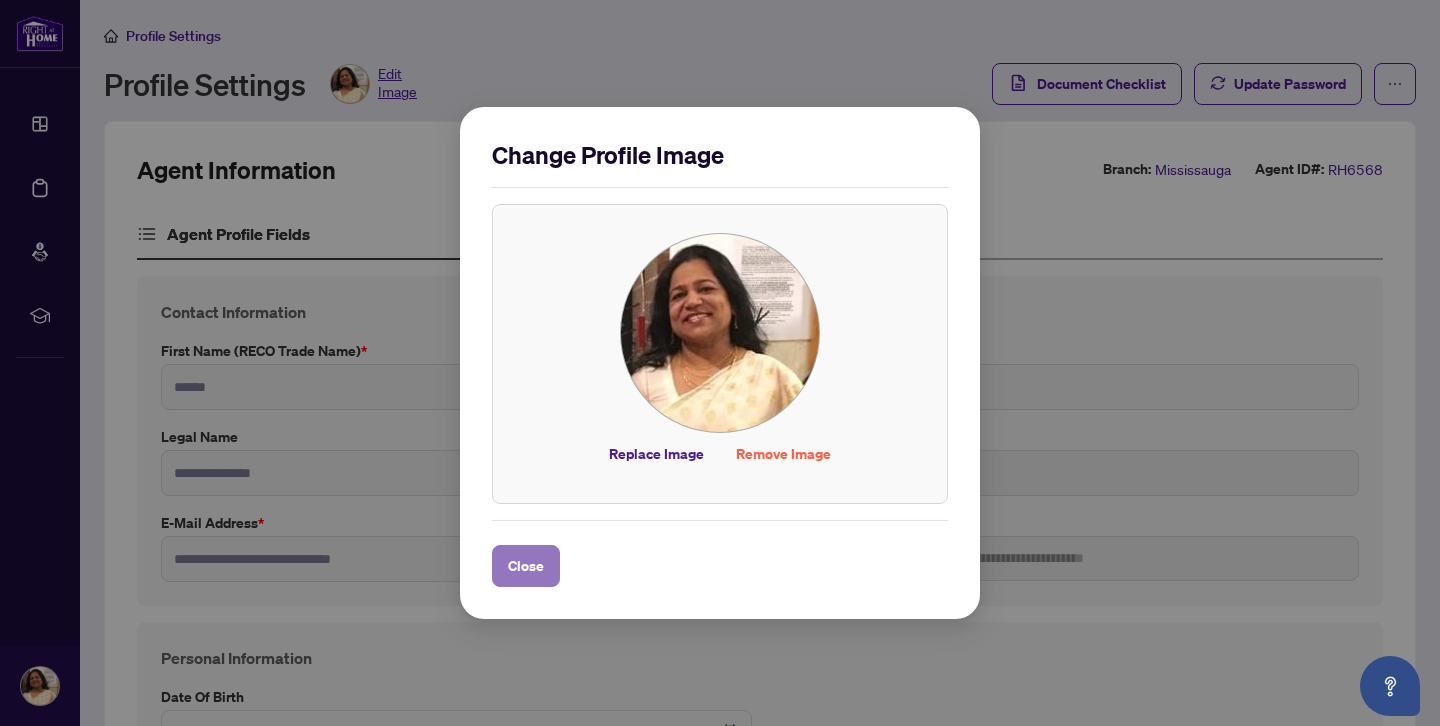 click on "Close" at bounding box center [526, 566] 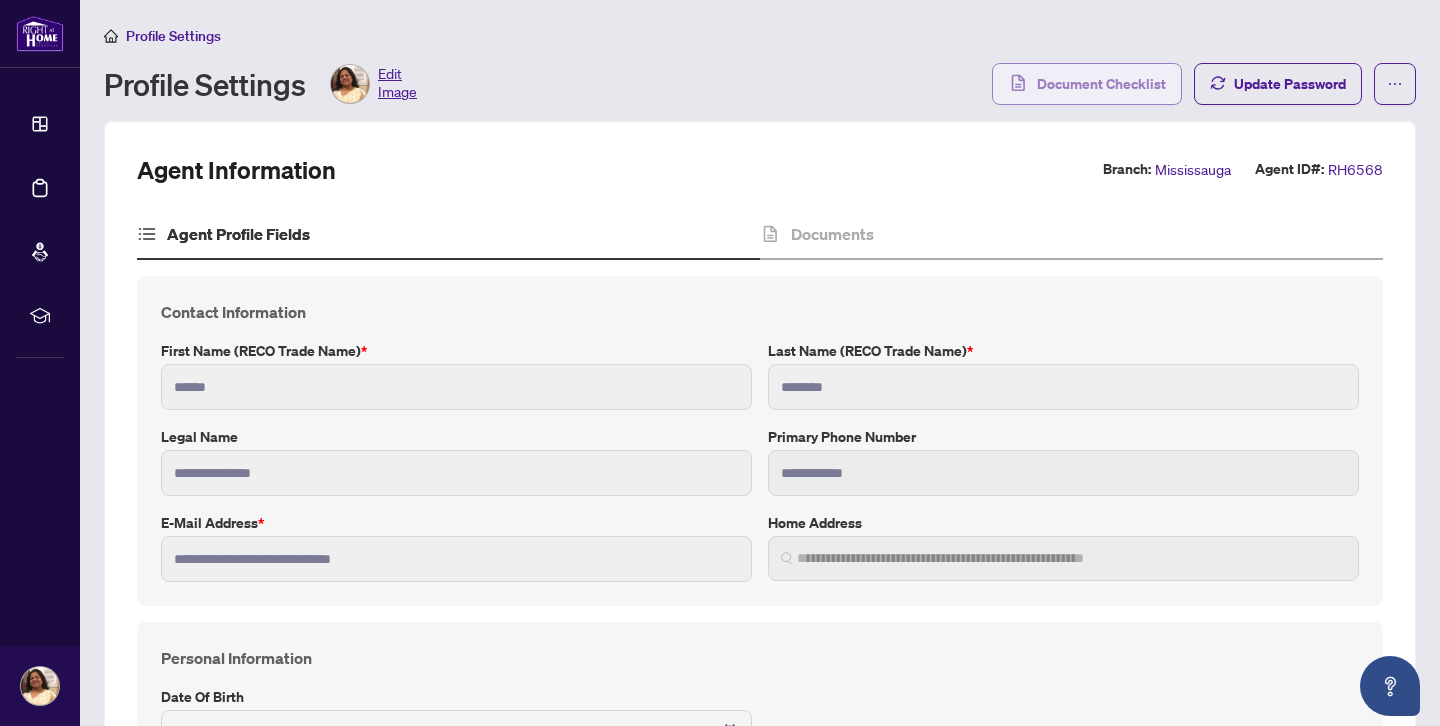 click on "Document Checklist" at bounding box center (1101, 84) 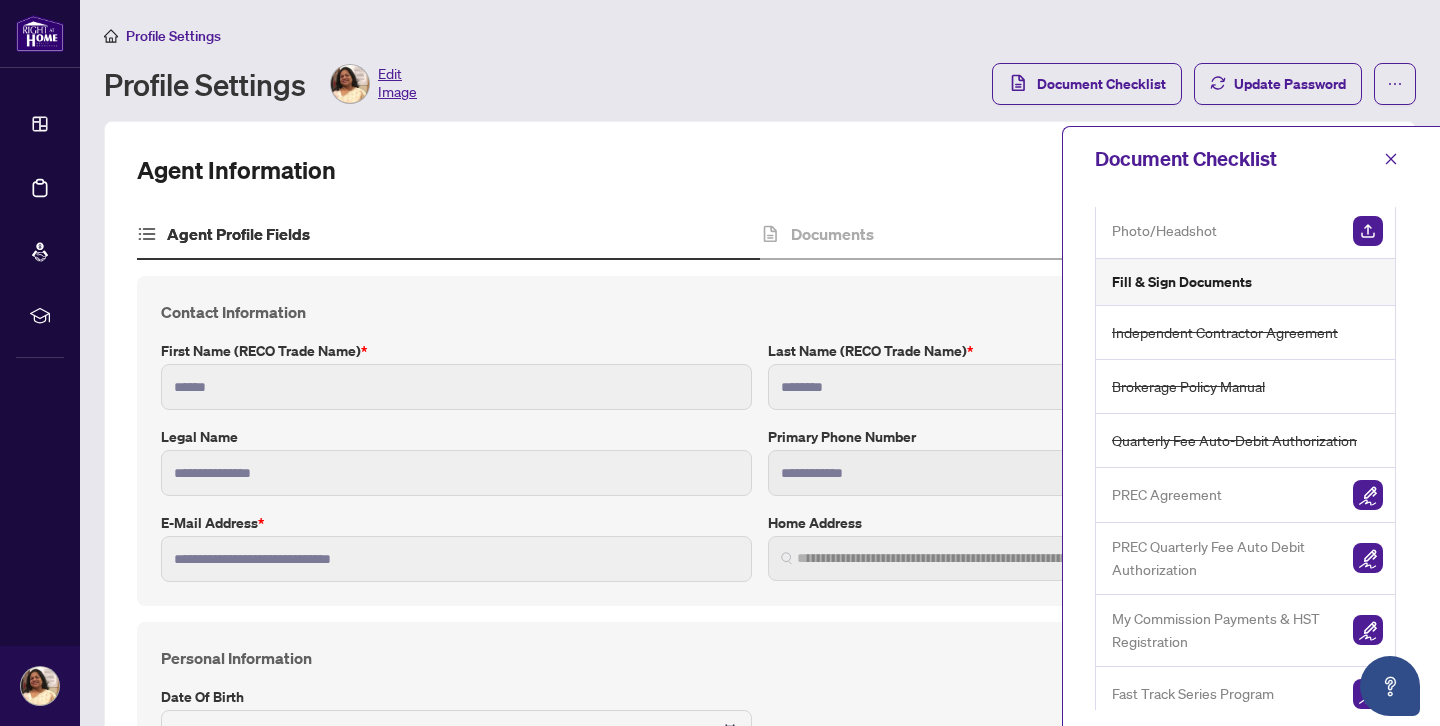 scroll, scrollTop: 172, scrollLeft: 0, axis: vertical 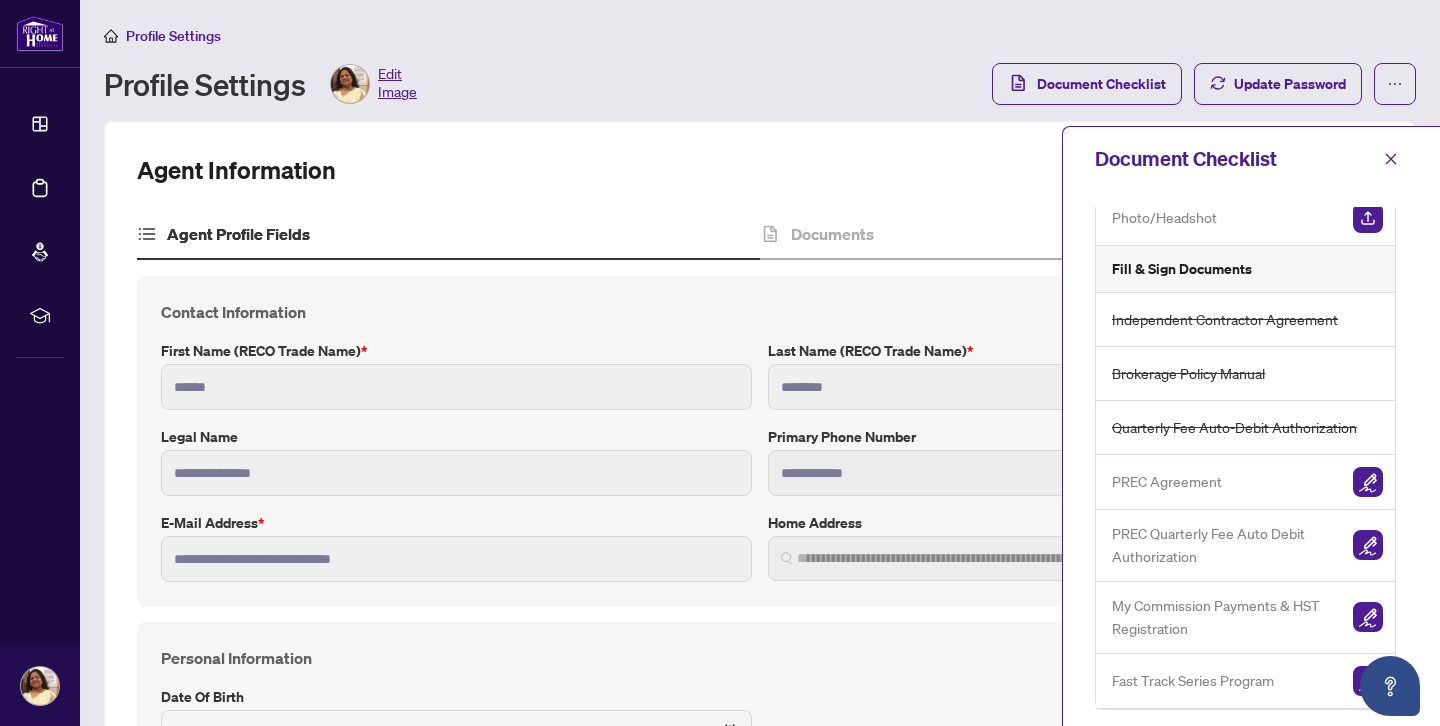 click on "Fast Track Series Program" at bounding box center [1193, 680] 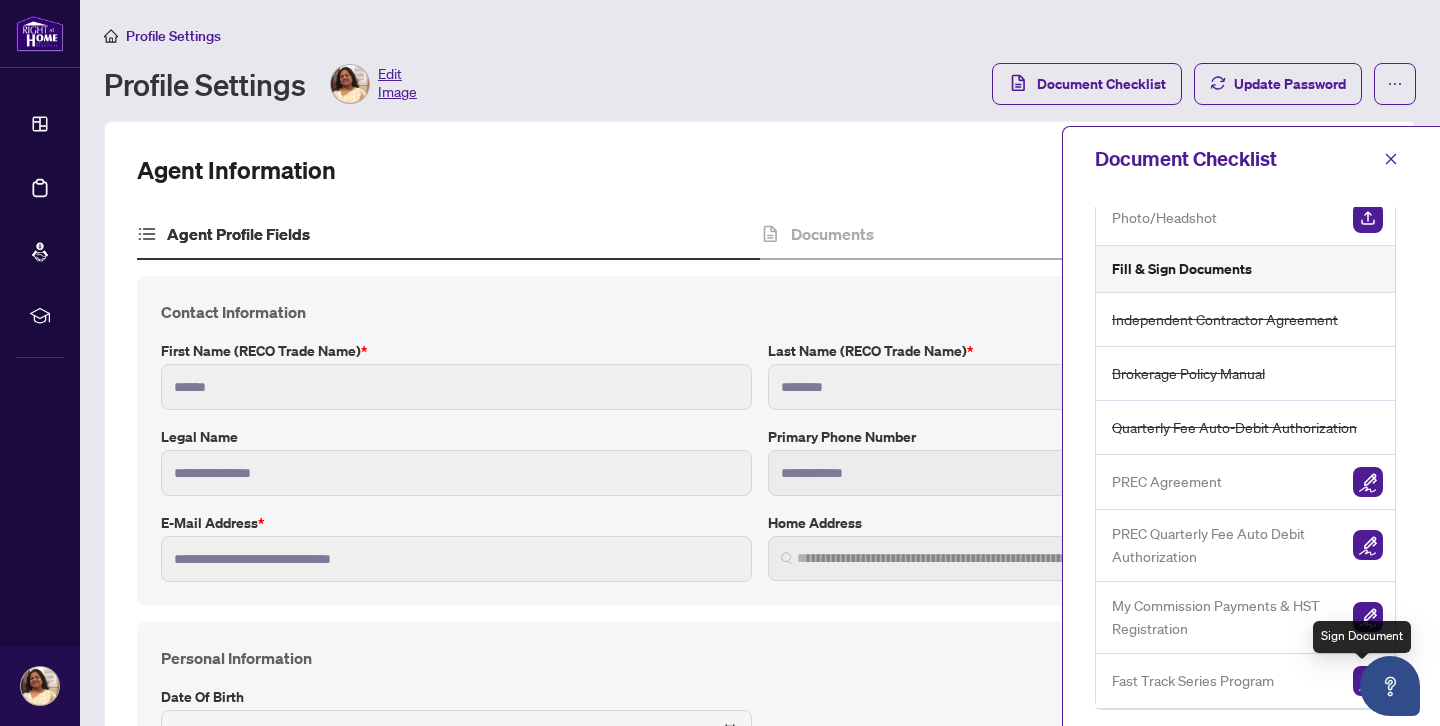 click at bounding box center [1368, 681] 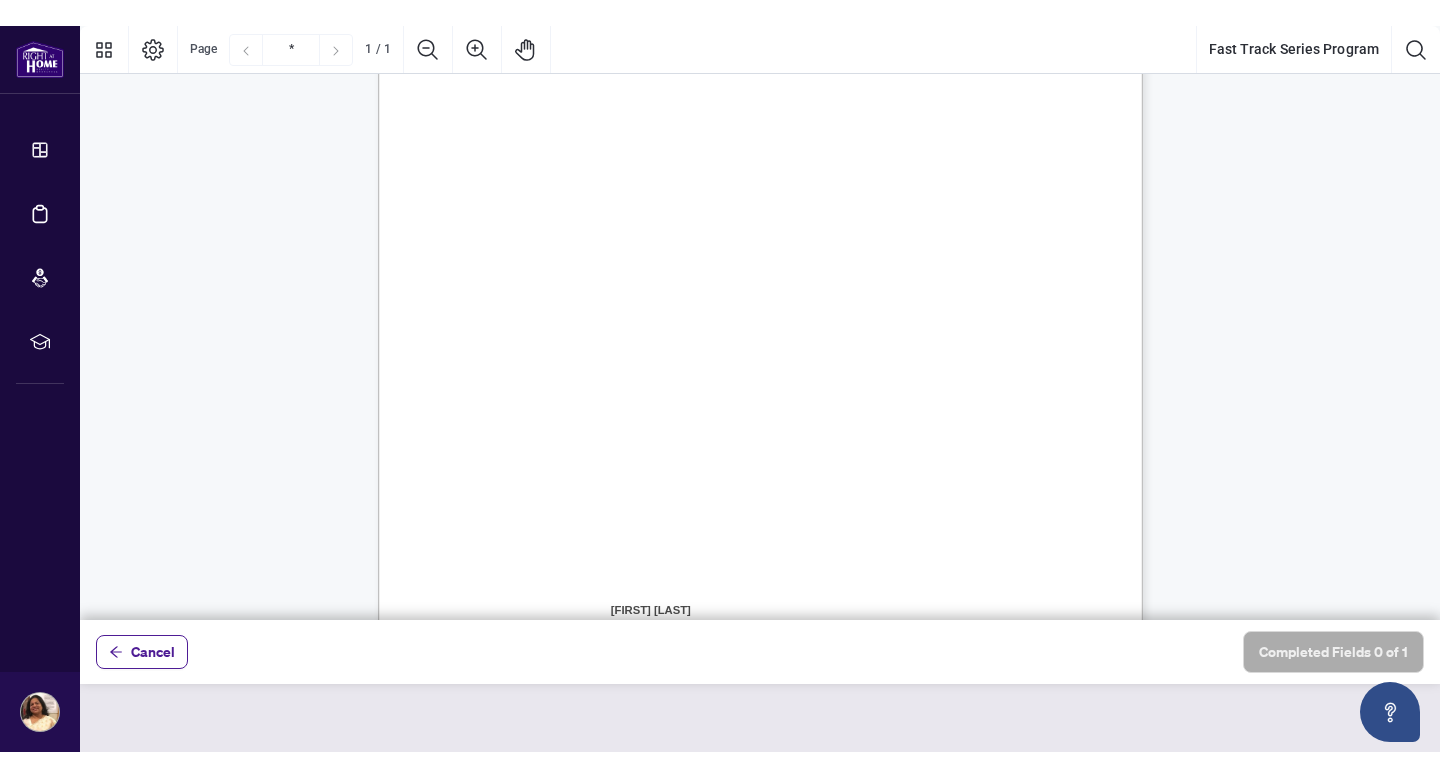 scroll, scrollTop: 484, scrollLeft: 0, axis: vertical 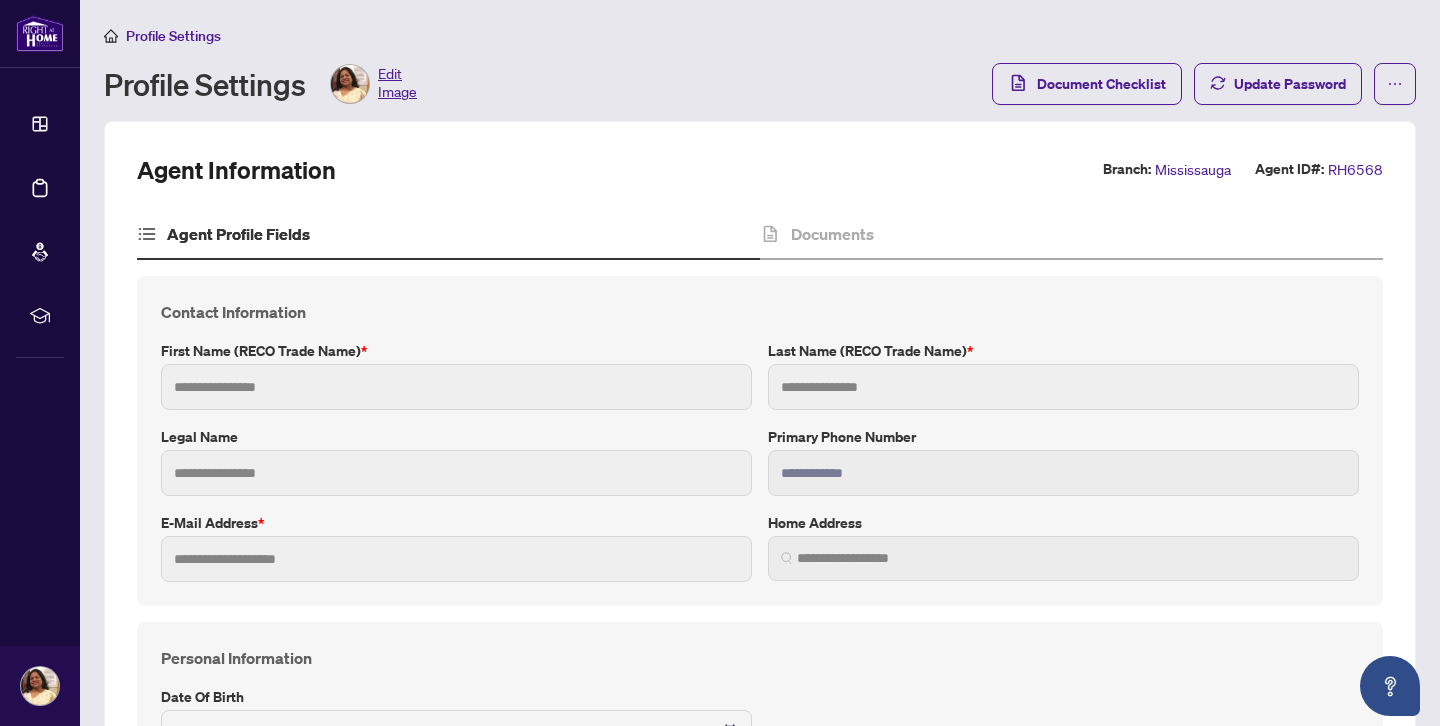 type on "******" 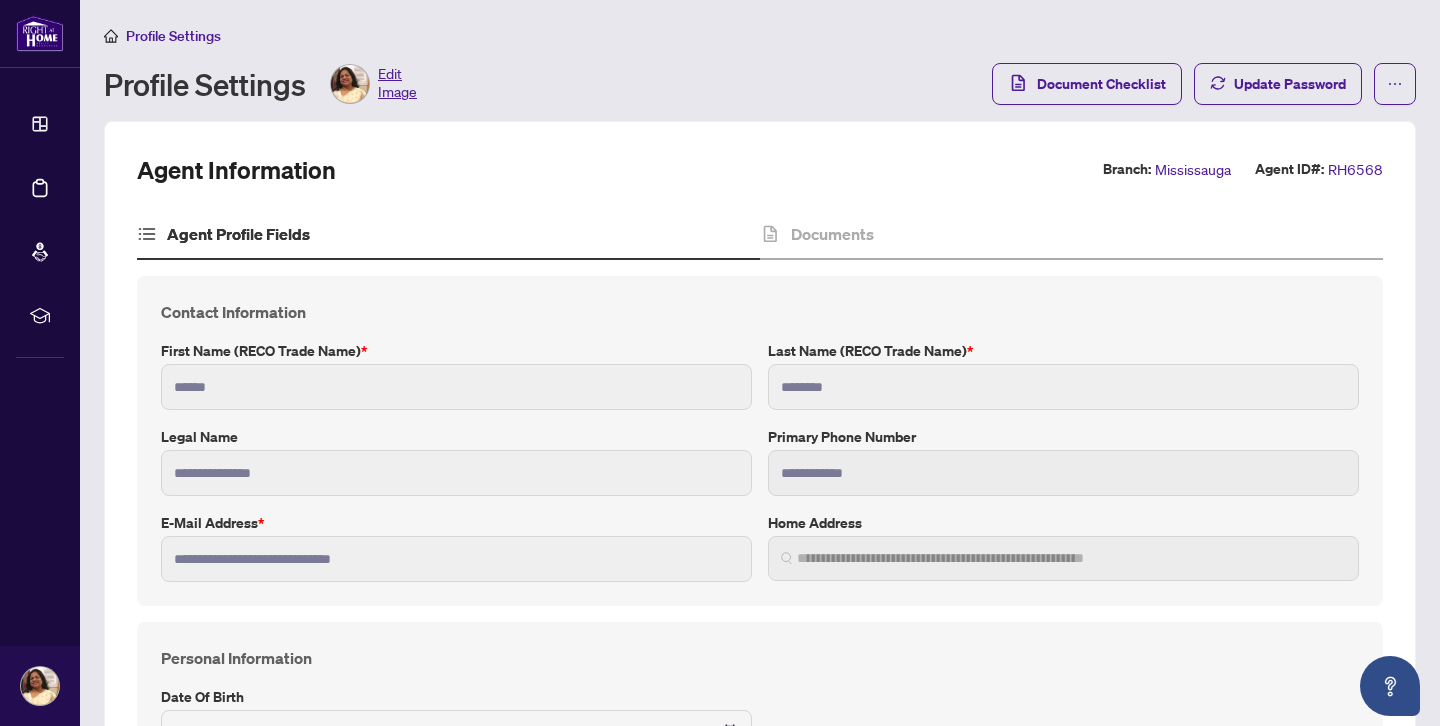 type on "**********" 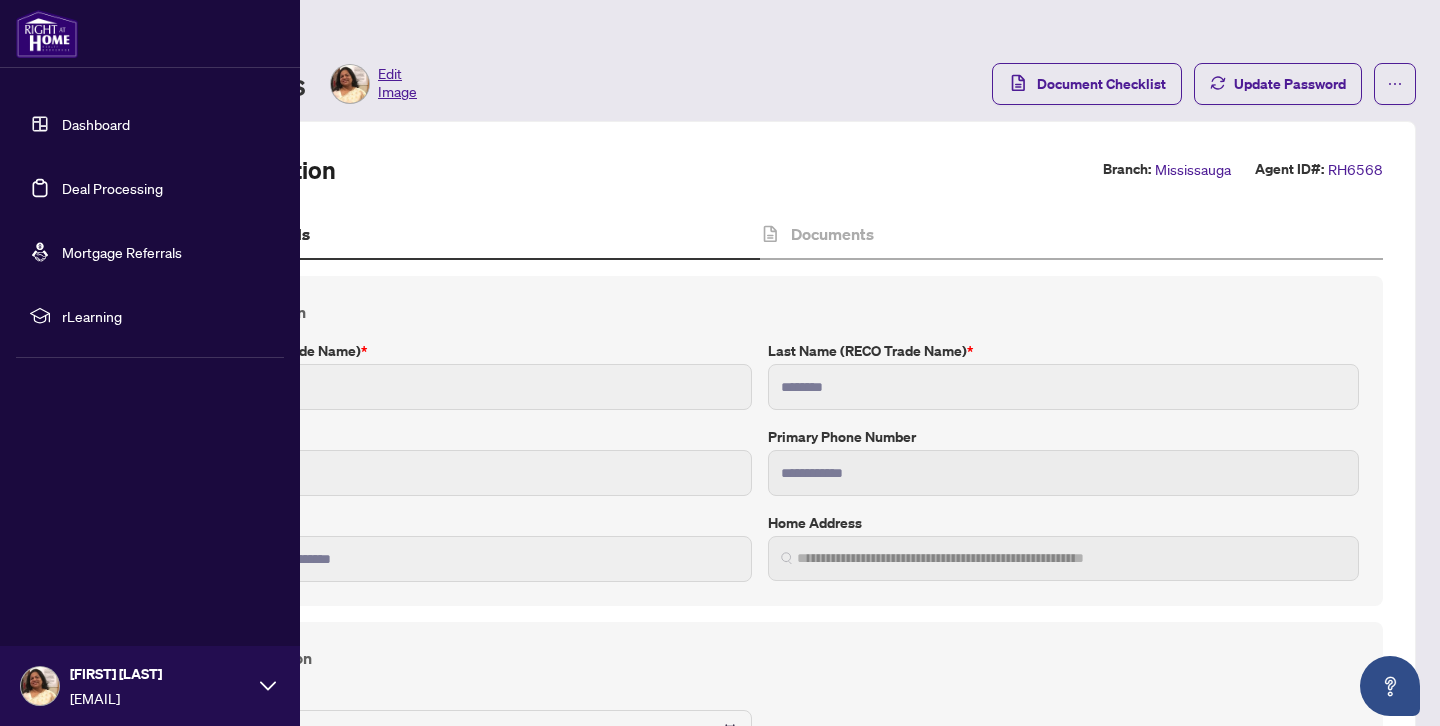 click on "Dashboard" at bounding box center [96, 124] 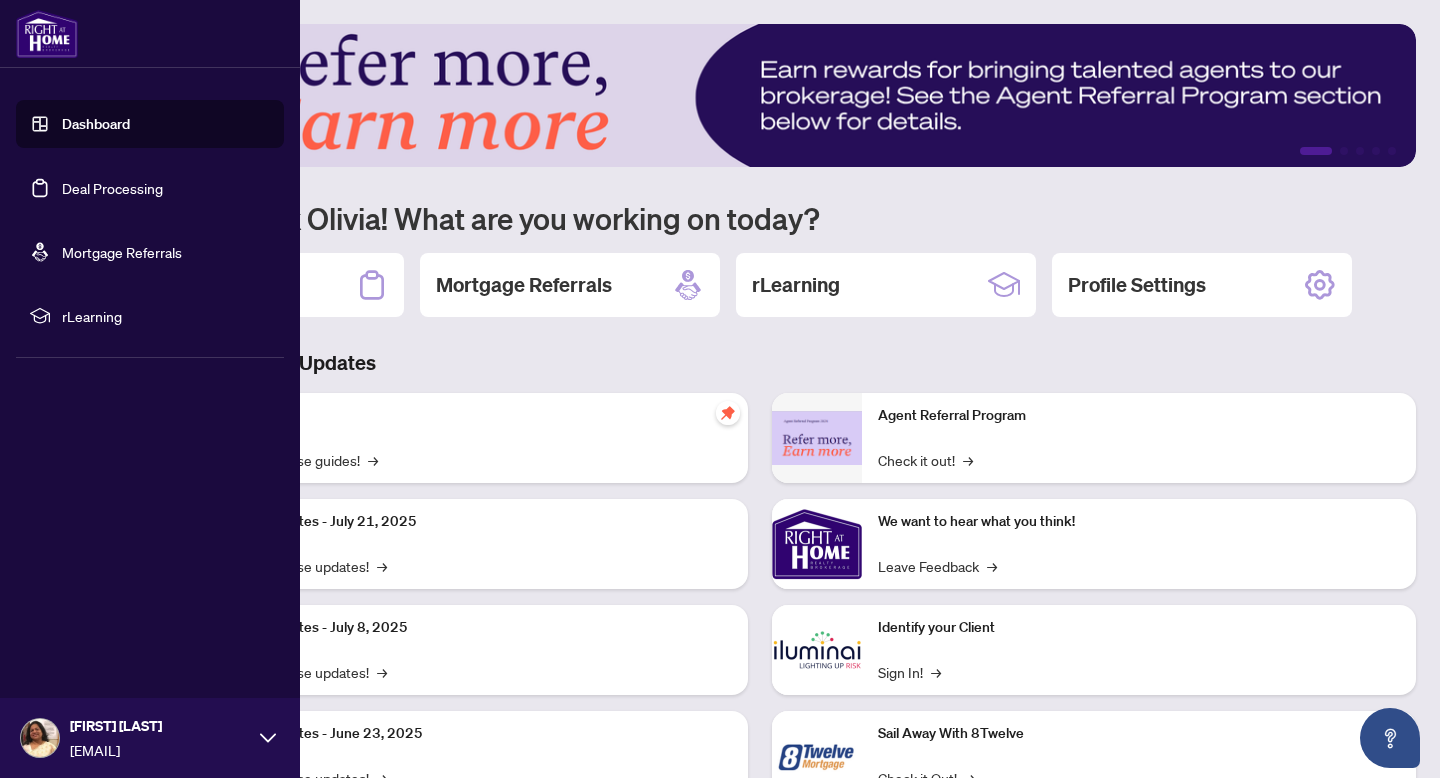 click 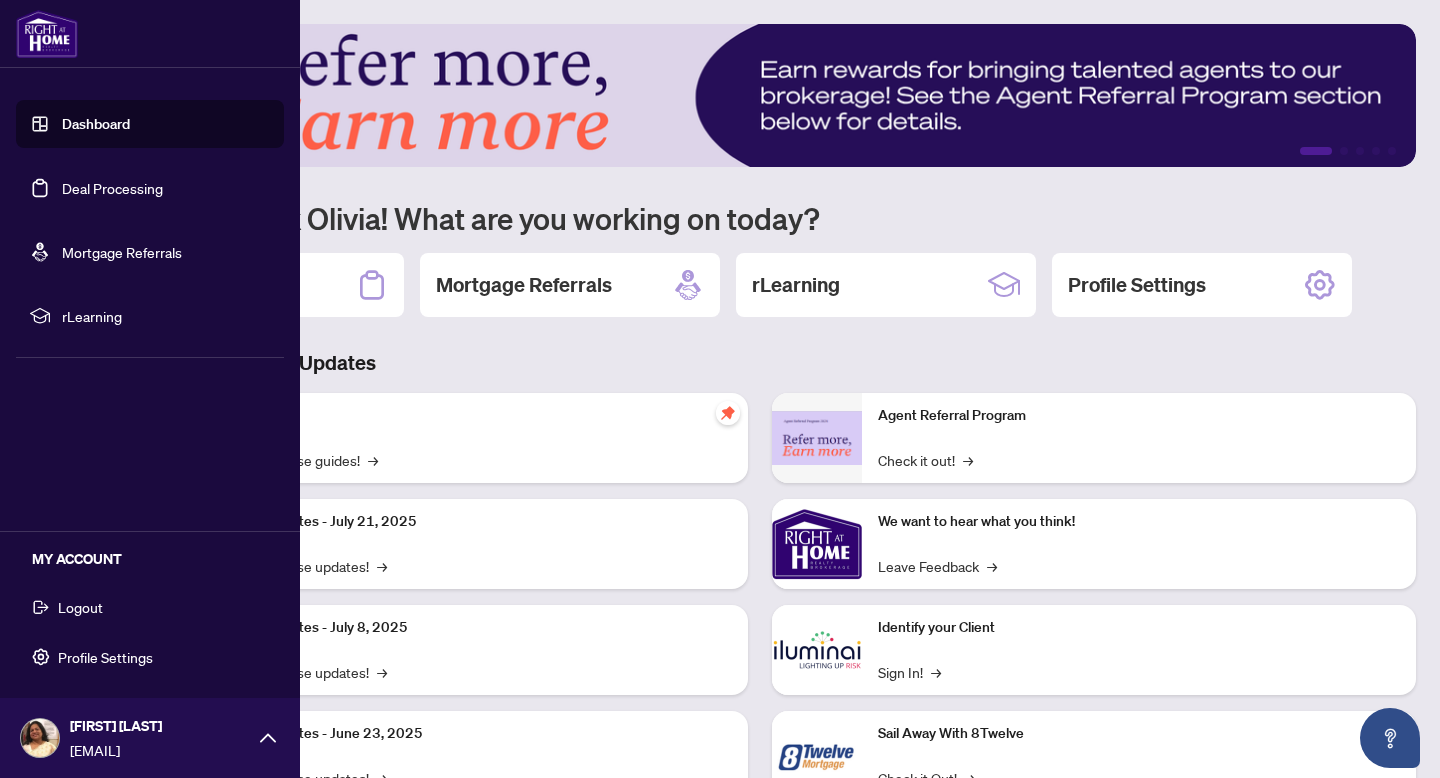 click on "Logout" at bounding box center [80, 607] 